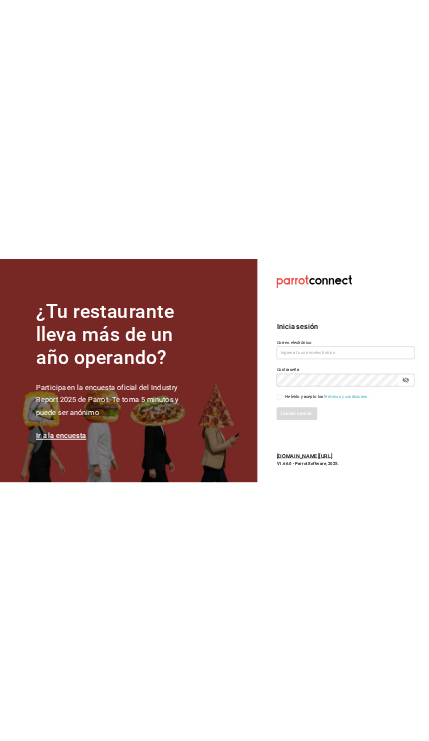 scroll, scrollTop: 0, scrollLeft: 0, axis: both 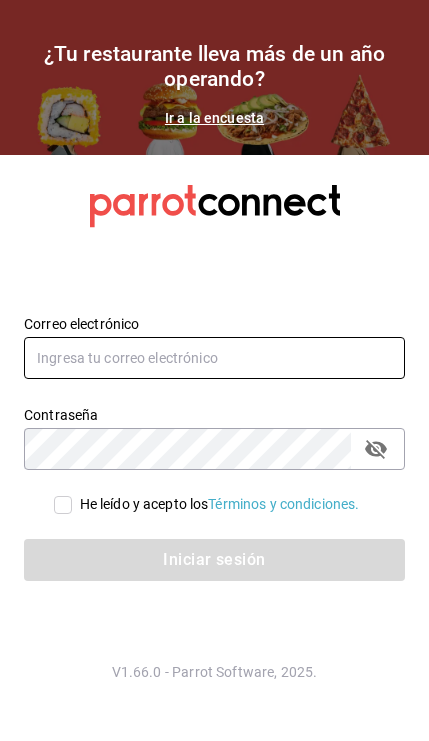 type on "[EMAIL_ADDRESS][DOMAIN_NAME]" 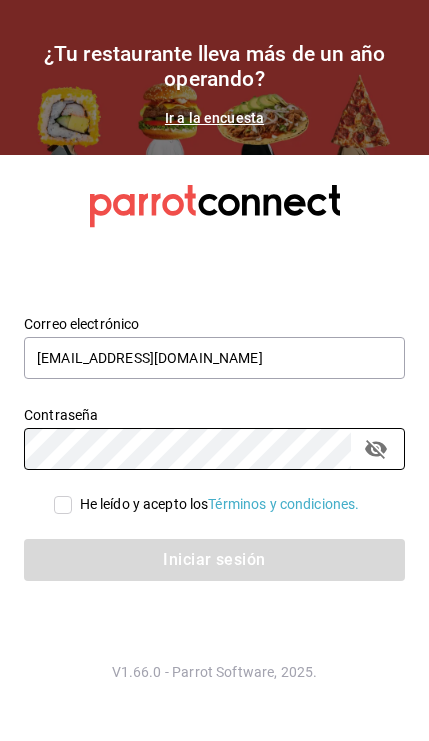 click on "He leído y acepto los  Términos y condiciones." at bounding box center (63, 505) 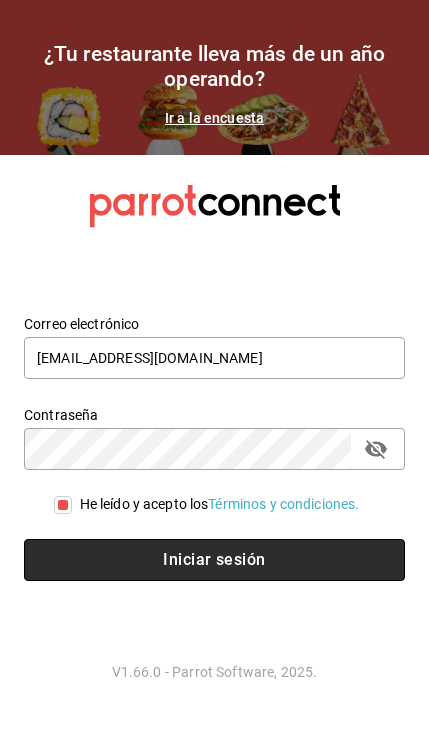 click on "Iniciar sesión" at bounding box center (214, 560) 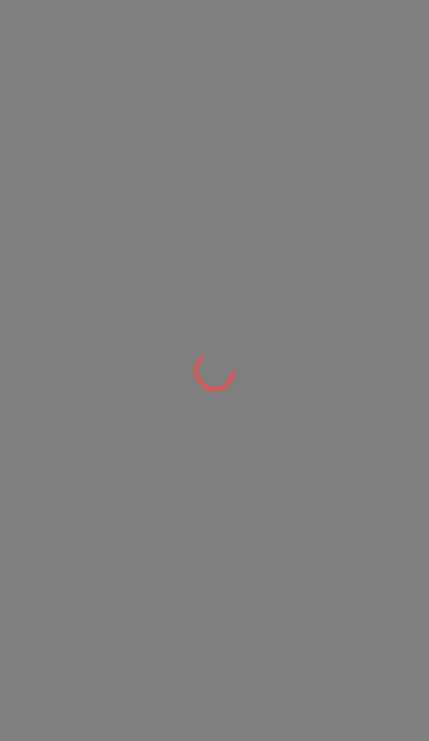 scroll, scrollTop: 0, scrollLeft: 0, axis: both 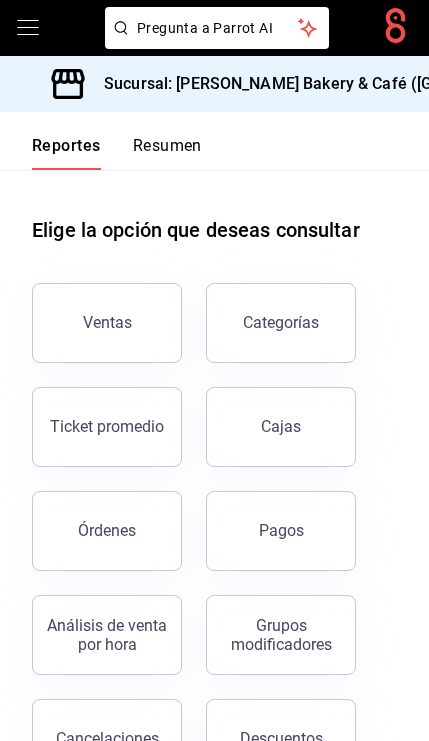 click on "Sucursal: [PERSON_NAME] Bakery & Café ([GEOGRAPHIC_DATA])" at bounding box center (334, 84) 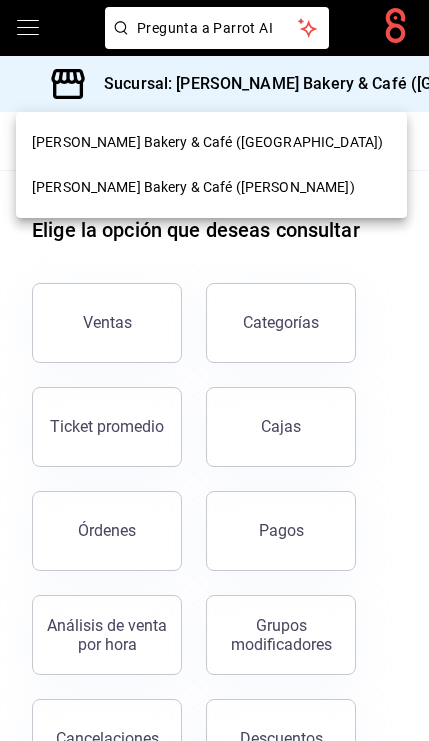 click on "[PERSON_NAME]  Bakery & Café ([PERSON_NAME])" at bounding box center [193, 187] 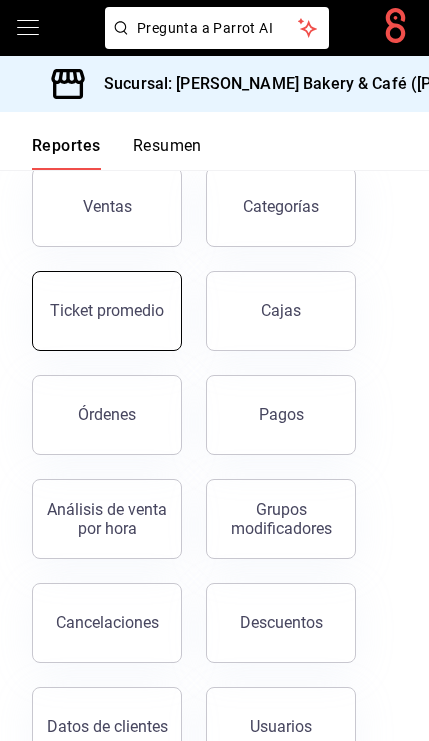 scroll, scrollTop: 271, scrollLeft: 0, axis: vertical 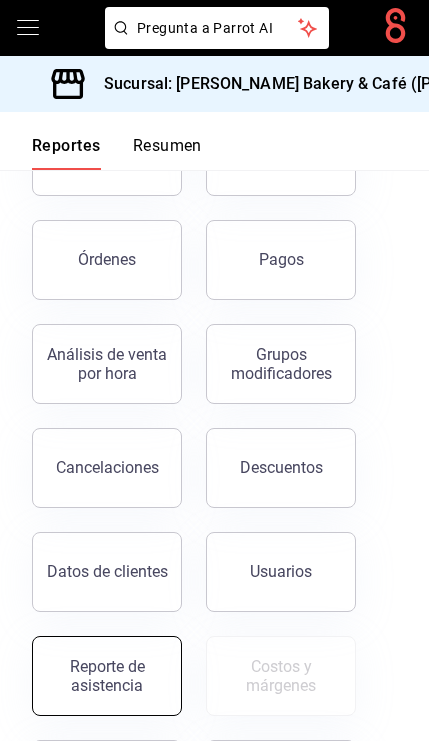 click on "Reporte de asistencia" at bounding box center (107, 676) 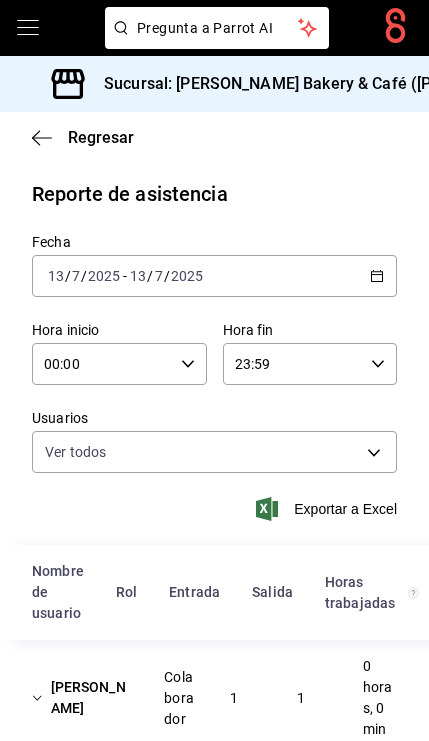 click on "[DATE] [DATE] - [DATE] [DATE]" at bounding box center [214, 276] 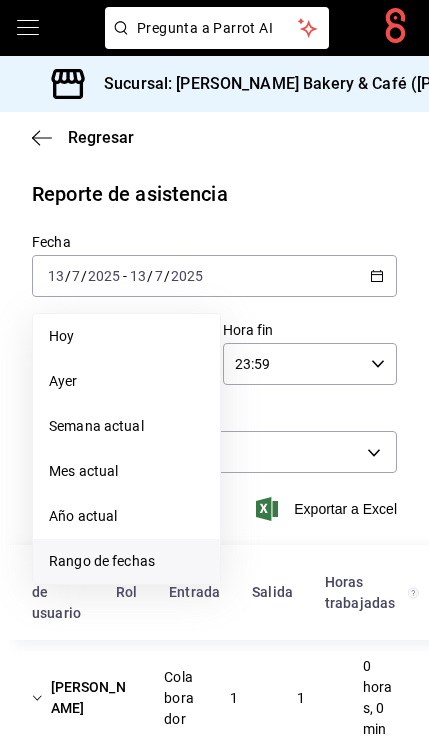 click on "Rango de fechas" at bounding box center [126, 561] 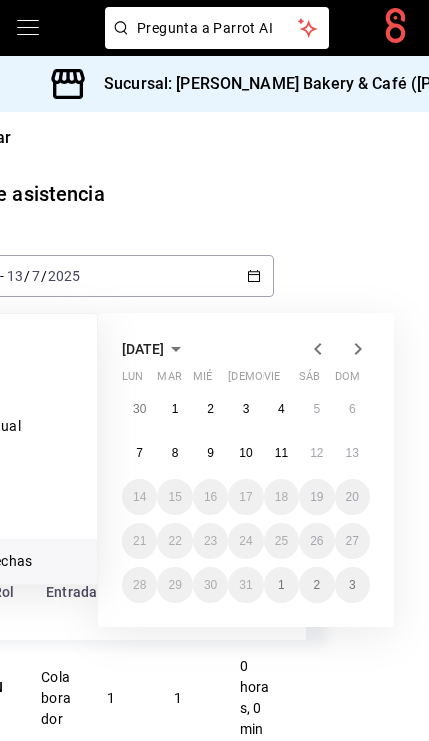 scroll, scrollTop: 5, scrollLeft: 123, axis: both 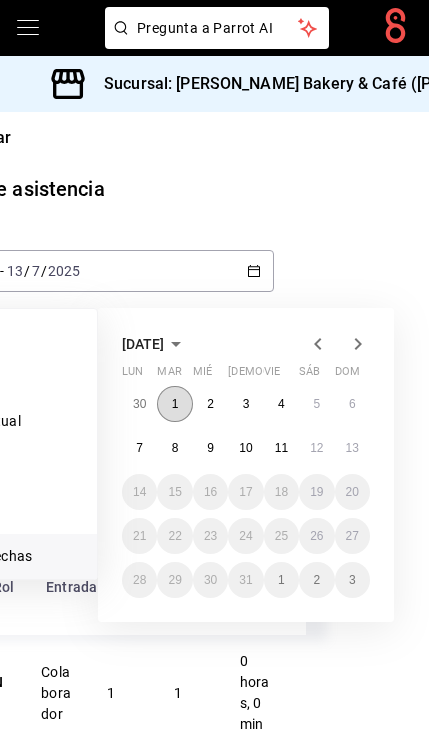 click on "1" at bounding box center [174, 404] 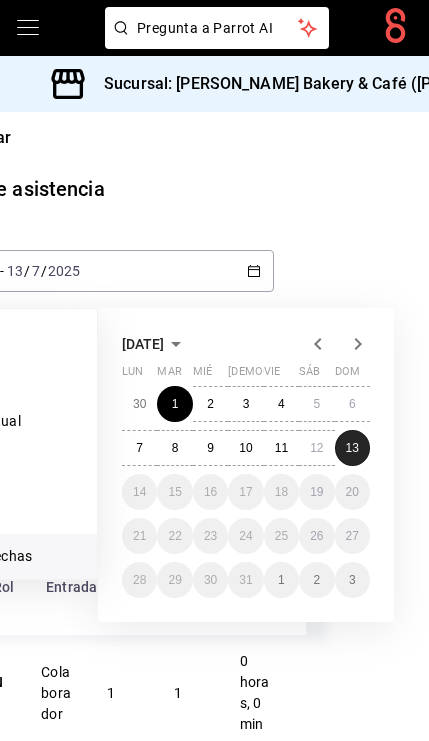 click on "13" at bounding box center [352, 448] 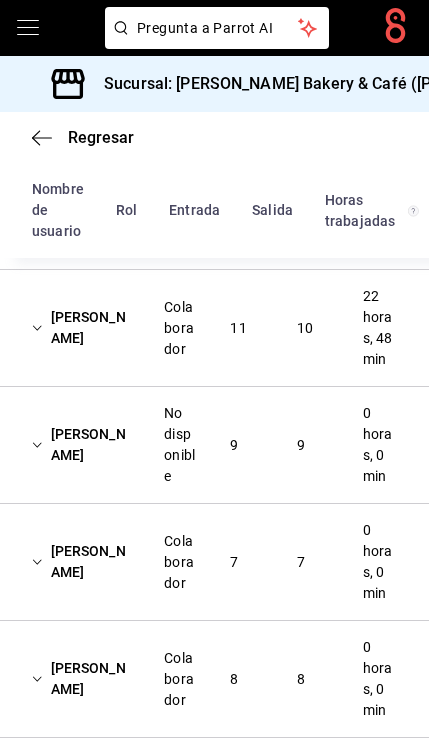 scroll, scrollTop: 966, scrollLeft: 0, axis: vertical 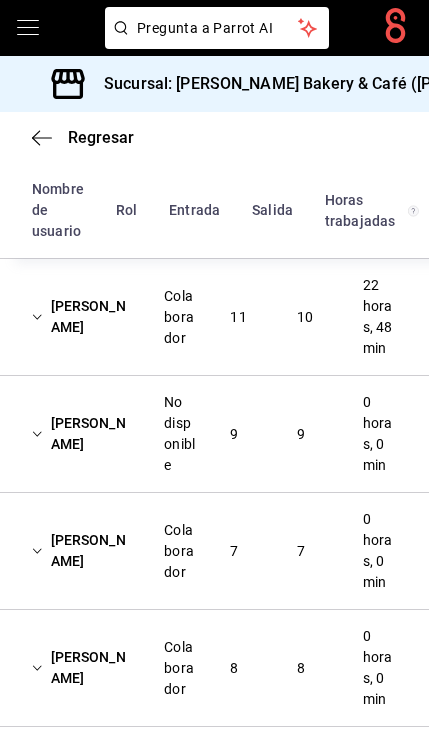 click 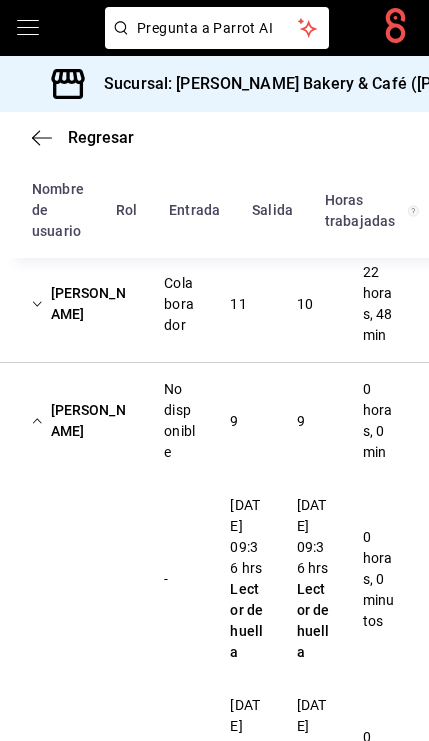 scroll, scrollTop: 983, scrollLeft: 0, axis: vertical 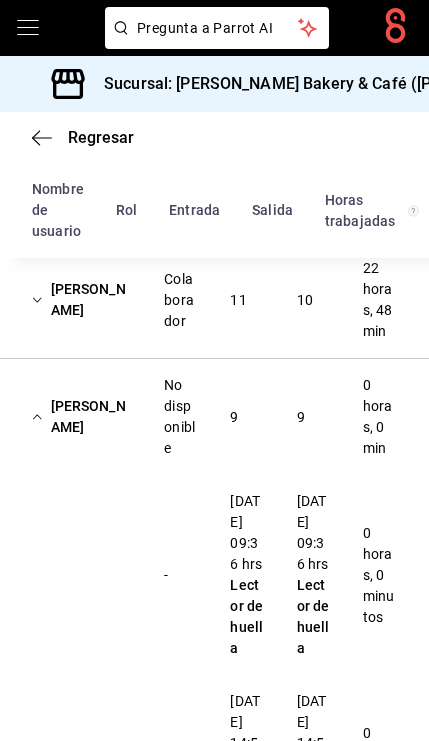 click on "[PERSON_NAME]" at bounding box center (82, 300) 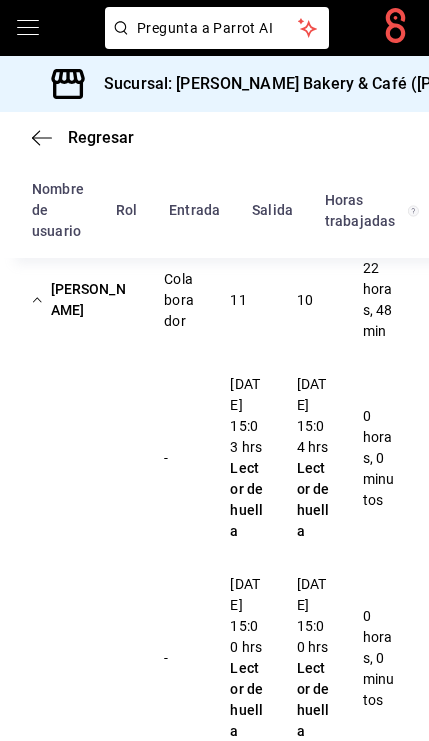 click 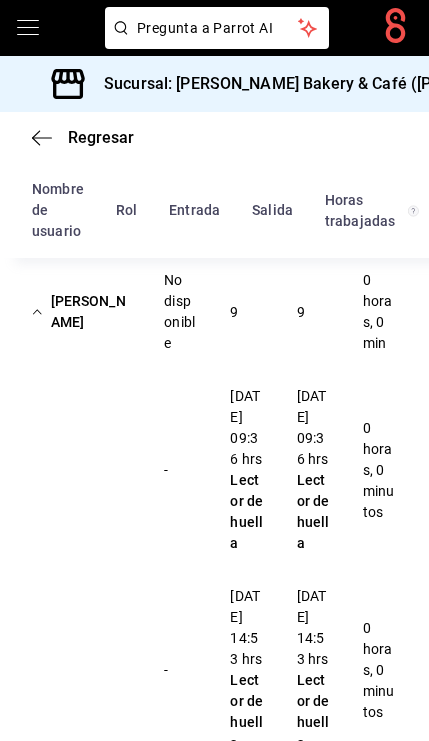 scroll, scrollTop: 1070, scrollLeft: 0, axis: vertical 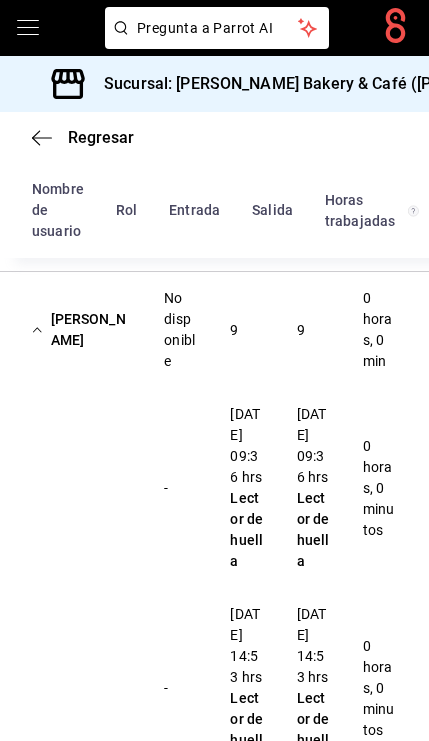 click on "[PERSON_NAME]" at bounding box center (82, 330) 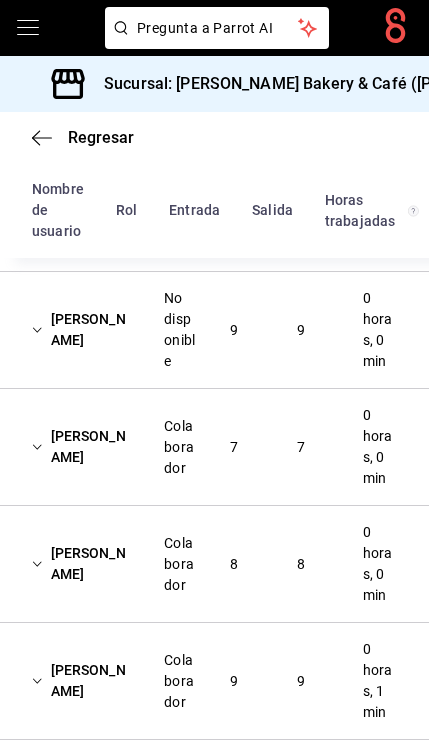 click on "[PERSON_NAME]" at bounding box center [82, 447] 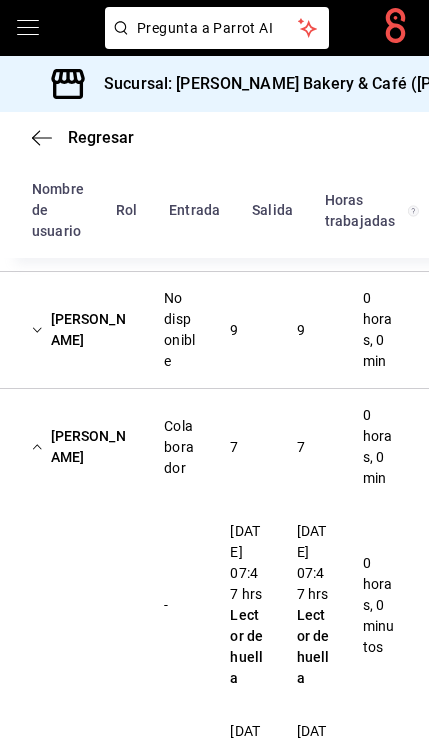 click on "[PERSON_NAME]" at bounding box center [82, 447] 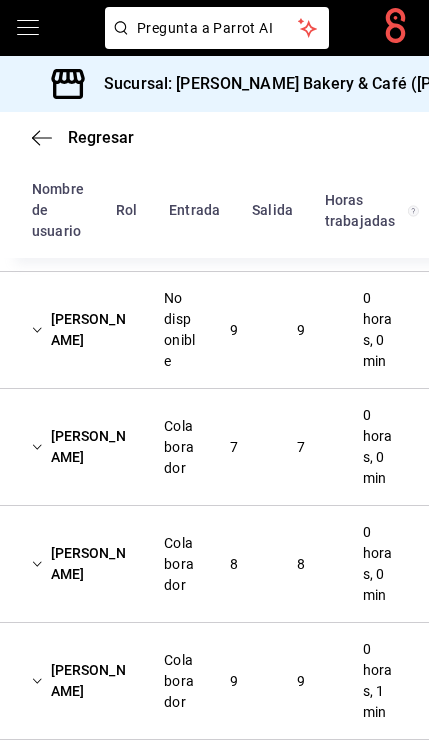 click on "[PERSON_NAME]" at bounding box center (82, 564) 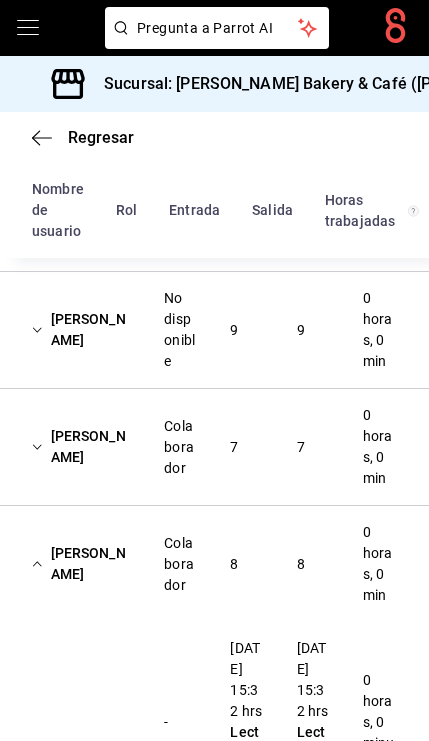 click on "[PERSON_NAME]" at bounding box center [82, 564] 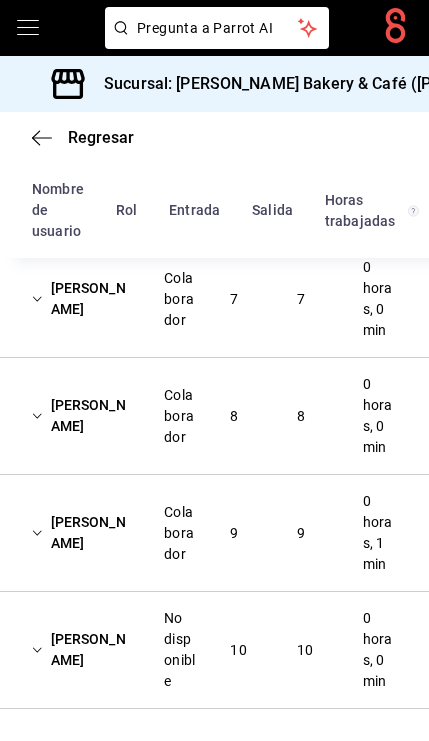 click on "[PERSON_NAME]" at bounding box center [82, 533] 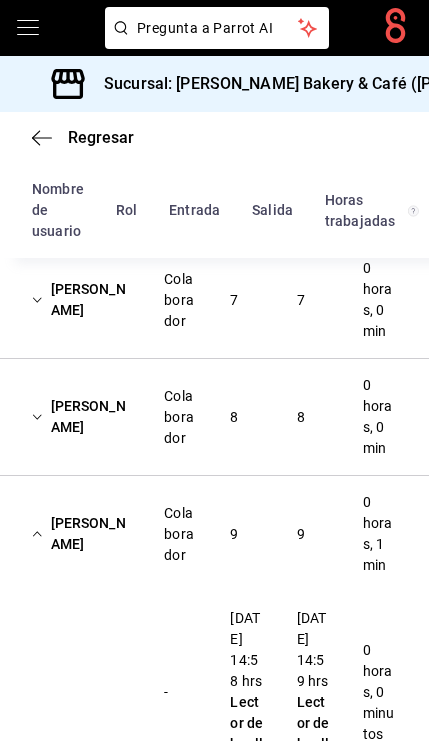 click on "[PERSON_NAME]" at bounding box center (82, 534) 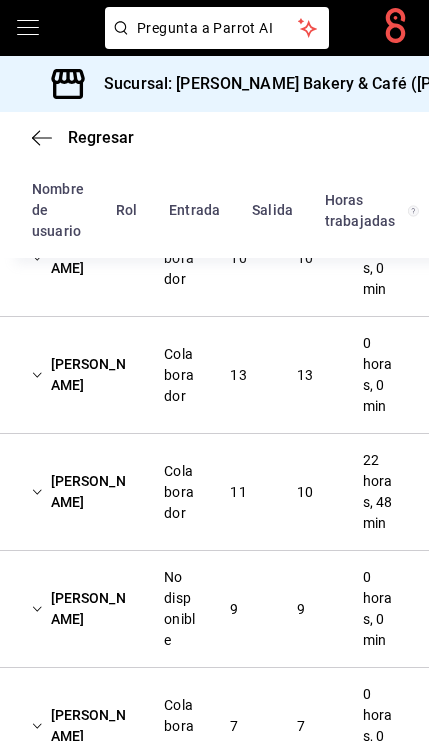 scroll, scrollTop: 792, scrollLeft: 0, axis: vertical 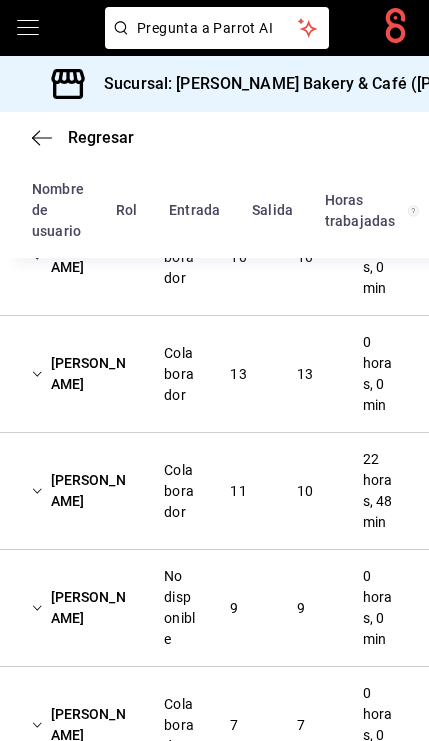 click on "[PERSON_NAME] No disponible 9 9 0 horas, 0 min" at bounding box center (214, 608) 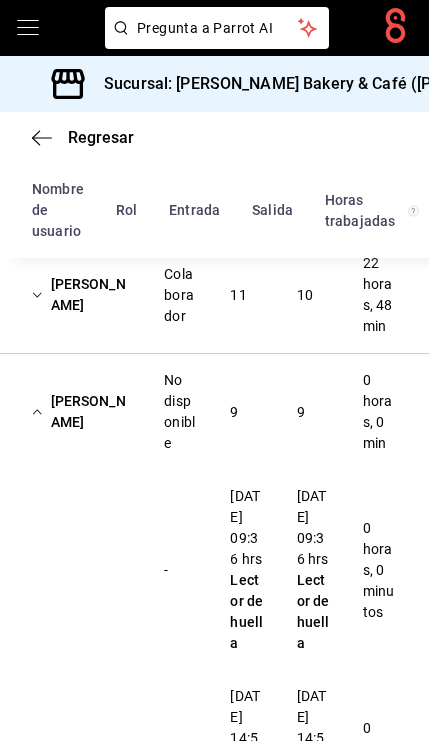 scroll, scrollTop: 985, scrollLeft: 0, axis: vertical 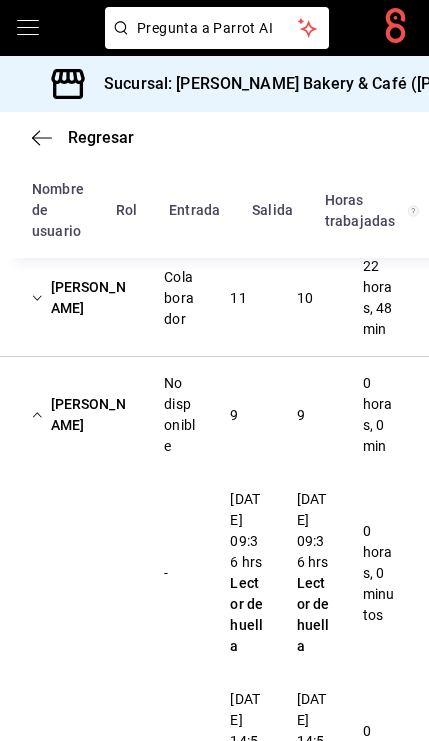 click on "[PERSON_NAME]" at bounding box center (82, 415) 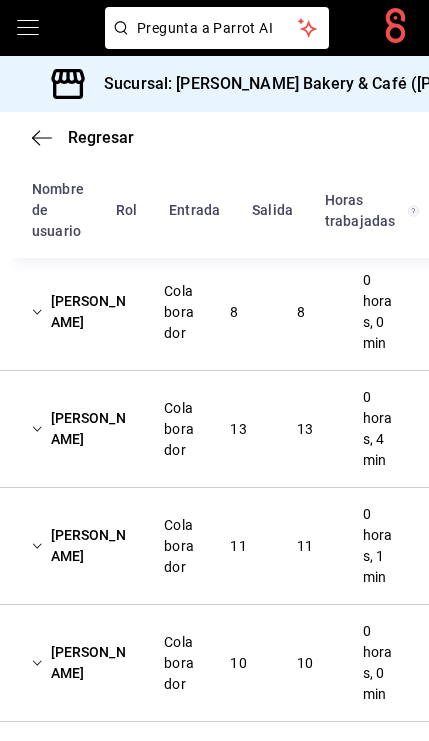 scroll, scrollTop: 313, scrollLeft: 0, axis: vertical 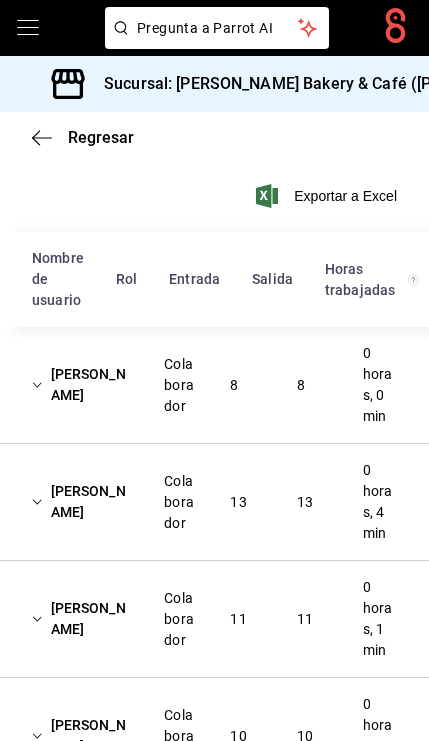 click on "[PERSON_NAME] Colaborador 11 11 0 horas, 1 min" at bounding box center (214, 619) 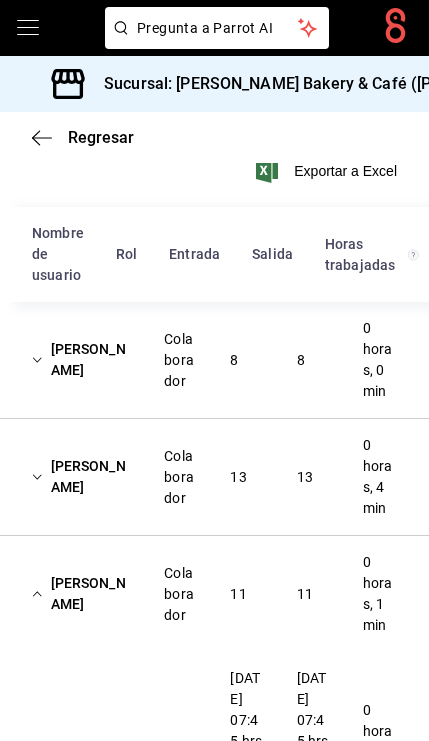 scroll, scrollTop: 340, scrollLeft: 0, axis: vertical 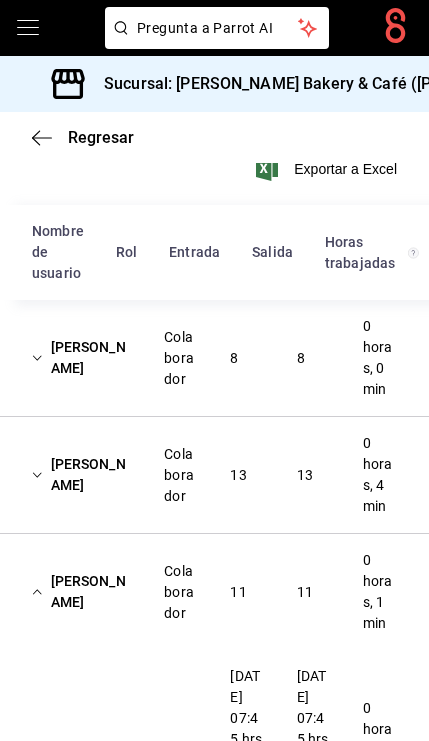 click on "[PERSON_NAME]" at bounding box center [82, 592] 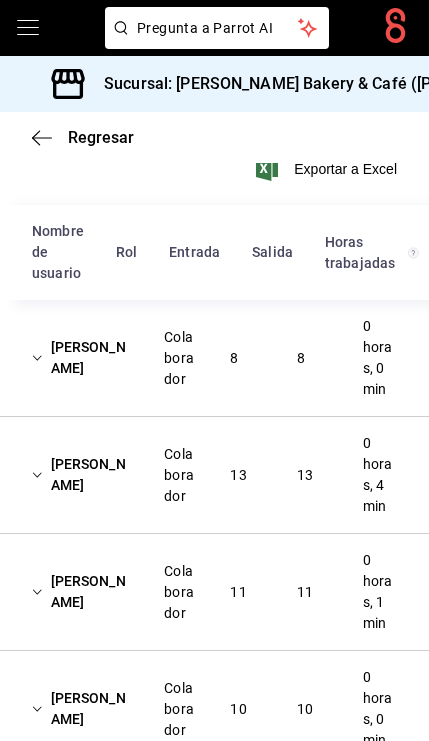 click on "[PERSON_NAME]" at bounding box center (82, 475) 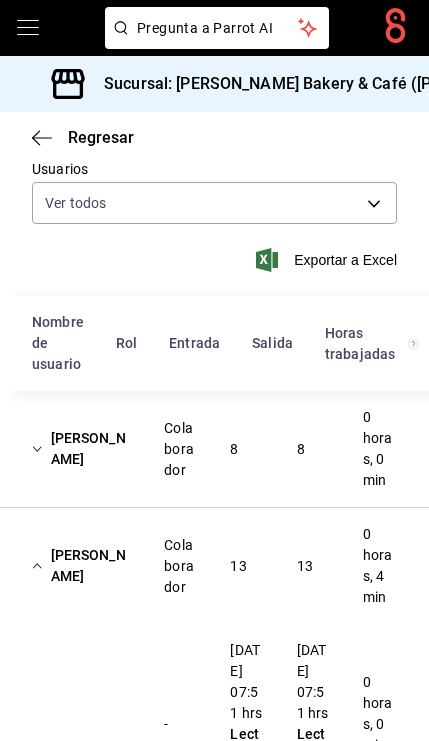 scroll, scrollTop: 256, scrollLeft: 0, axis: vertical 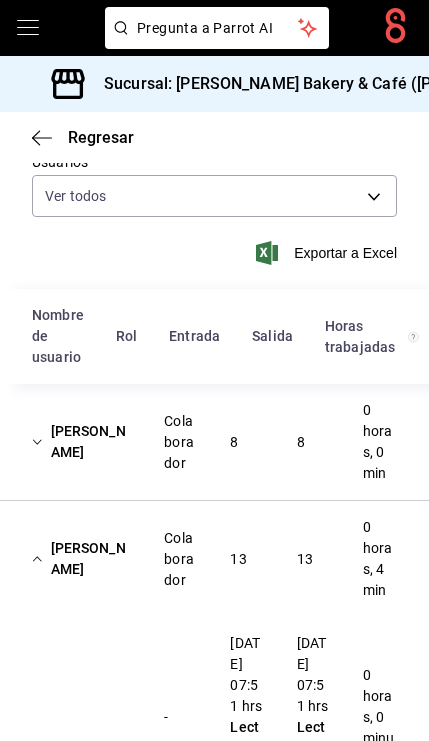 click on "[PERSON_NAME]" at bounding box center (82, 559) 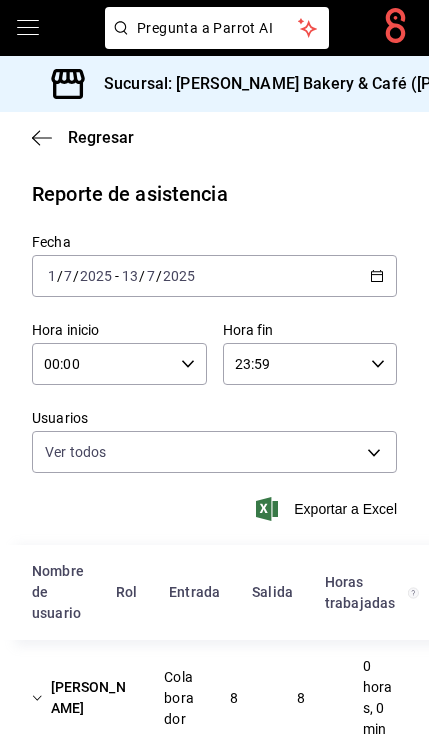 scroll, scrollTop: 0, scrollLeft: 0, axis: both 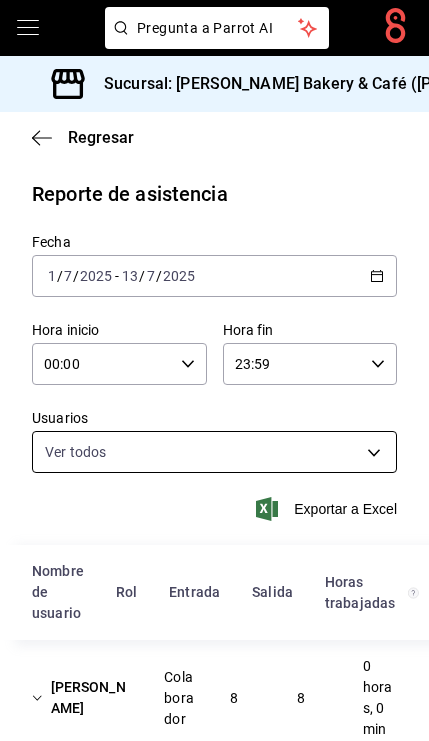 click on "Pregunta a Parrot AI Pregunta a Parrot AI Reportes   Menú   Configuración   Personal   Facturación   Inventarios   Suscripción   Ayuda Recomienda Parrot   [PERSON_NAME]   Sugerir nueva función   Sucursal: Cimonni's  Bakery & Café ([PERSON_NAME]) Regresar Reporte de asistencia Fecha [DATE] [DATE] - [DATE] [DATE] Hora inicio 00:00 Hora inicio Hora fin 23:59 Hora fin Usuarios Ver todos Exportar a Excel Nombre de usuario Rol Entrada [PERSON_NAME] trabajadas   [PERSON_NAME] Colaborador 8 8 0 horas, 0 min Majo [PERSON_NAME] Colaborador 13 13 0 horas, 4 min - [DATE] 07:51   hrs Lector de huella [DATE] 07:51   hrs Lector de huella 0 horas, 0 minutos - [DATE] 07:47   hrs Lector de huella [DATE] 07:47   hrs Lector de huella 0 horas, 0 minutos - [DATE] 07:54   hrs Lector de huella [DATE] 07:54   hrs Lector de huella 0 horas, 0 minutos - [DATE] 07:53   hrs Lector de huella [DATE] 07:54   hrs Lector de huella 0 horas, 0 minutos - [DATE] 07:48   hrs Lector de huella [DATE] 07:48   hrs Lector de huella -" at bounding box center (214, 370) 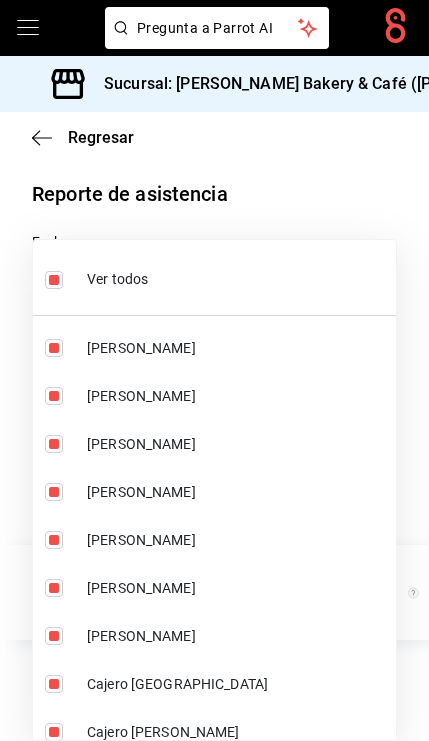 click at bounding box center [54, 280] 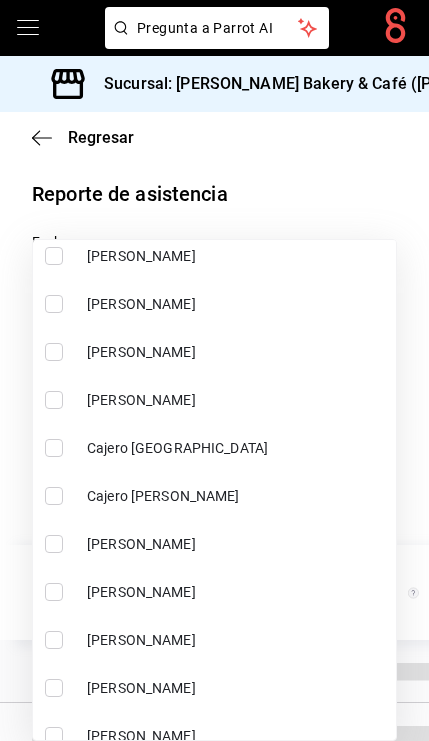 scroll, scrollTop: 450, scrollLeft: 0, axis: vertical 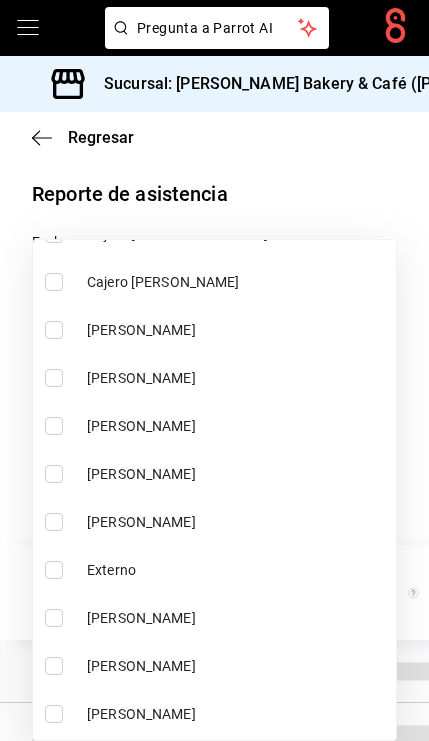 click at bounding box center (54, 474) 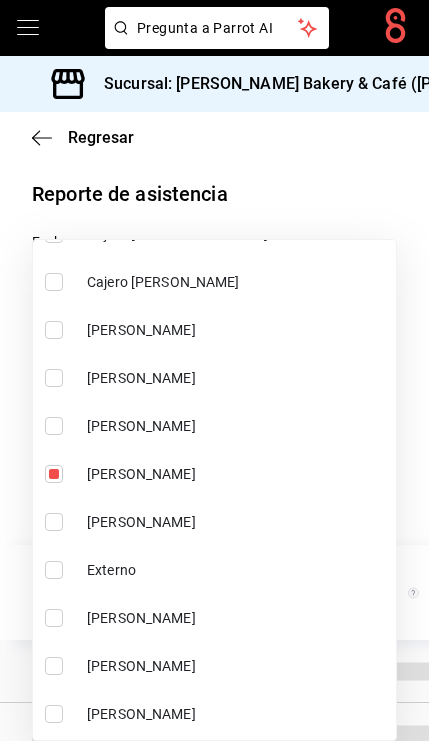 click at bounding box center (214, 370) 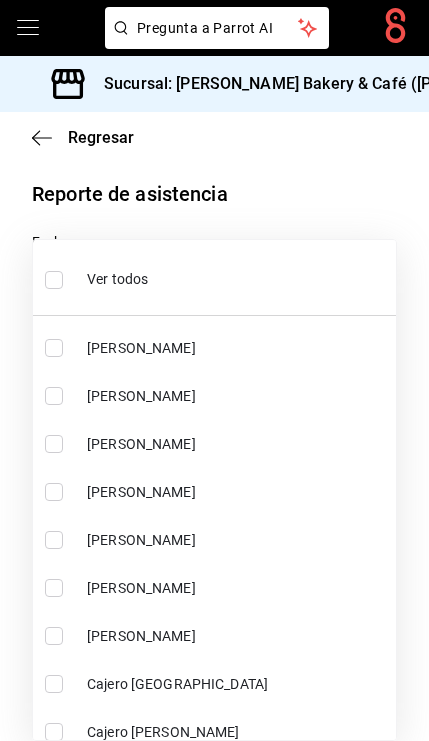 click on "Pregunta a Parrot AI Pregunta a Parrot AI Reportes   Menú   Configuración   Personal   Facturación   Inventarios   Suscripción   Ayuda Recomienda Parrot   [PERSON_NAME]   Sugerir nueva función   Sucursal: Cimonni's  Bakery & Café ([PERSON_NAME]) Regresar Reporte de asistencia Fecha [DATE] [DATE] - [DATE] [DATE] Hora inicio 00:00 Hora inicio Hora fin 23:59 Hora fin Usuarios [PERSON_NAME] c6f56ac3-7630-4d6d-b9cc-64769f25a436 Exportar a Excel No hay información que mostrar GANA 1 MES GRATIS EN TU SUSCRIPCIÓN AQUÍ ¿Recuerdas cómo empezó tu restaurante?
[DATE] puedes ayudar a un colega a tener el mismo cambio que tú viviste.
Recomienda Parrot directamente desde tu Portal Administrador.
Es fácil y rápido.
🎁 Por cada restaurante que se una, ganas 1 mes gratis. Pregunta a Parrot AI Reportes   Menú   Configuración   Personal   Facturación   Inventarios   Suscripción   Ayuda Recomienda Parrot   [PERSON_NAME] nueva función   Visitar centro de ayuda [PHONE_NUMBER] Ver todos" at bounding box center (214, 370) 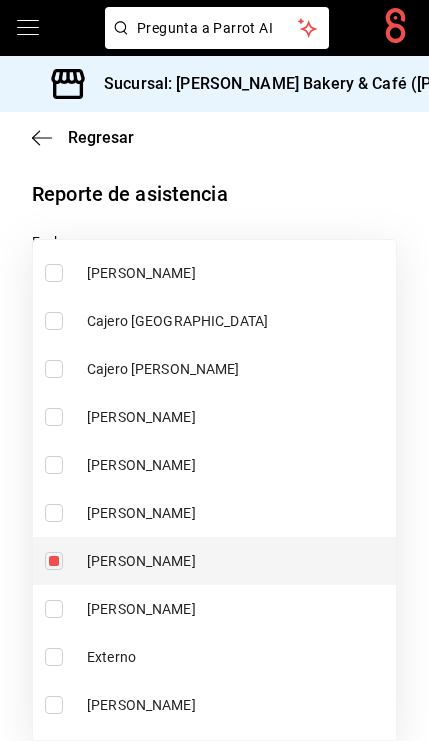 click at bounding box center (54, 561) 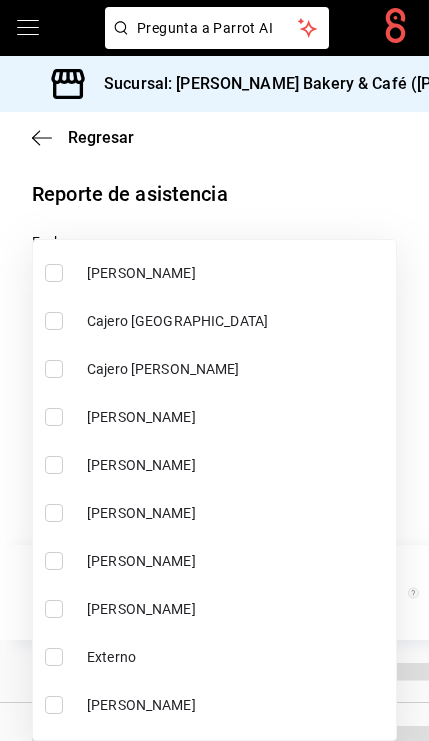 scroll, scrollTop: 443, scrollLeft: 0, axis: vertical 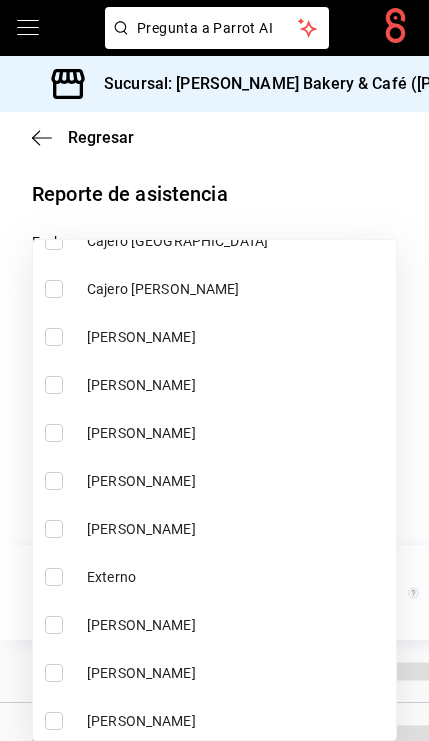 click at bounding box center [54, 529] 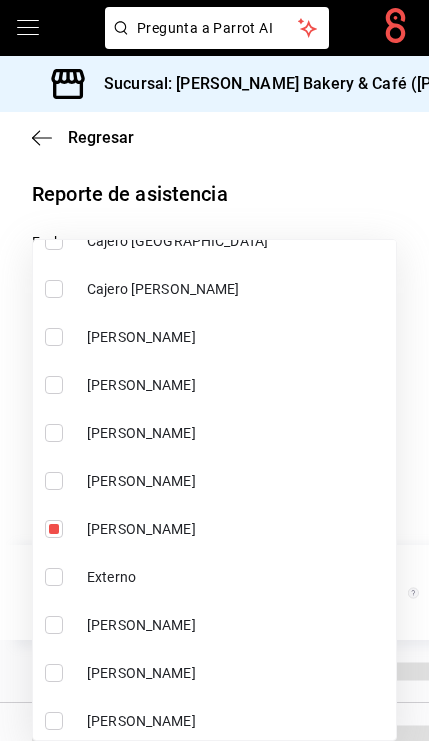click at bounding box center [214, 370] 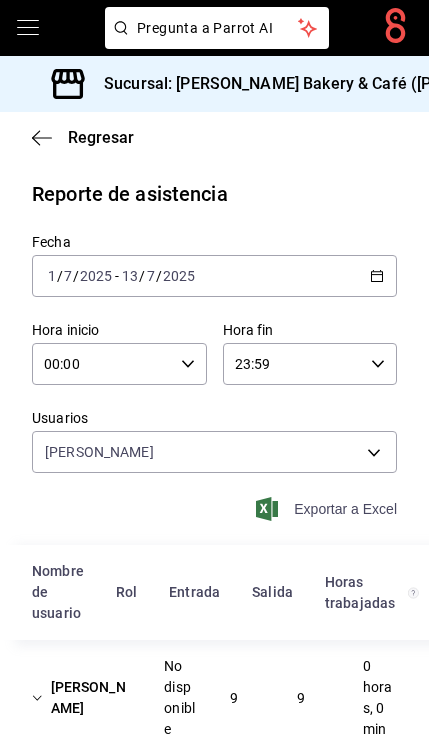 click on "Exportar a Excel" at bounding box center (328, 509) 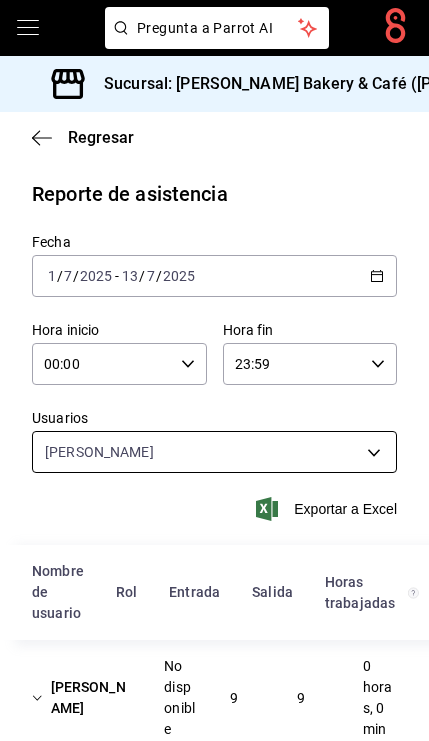 click on "Pregunta a Parrot AI Pregunta a Parrot AI Reportes   Menú   Configuración   Personal   Facturación   Inventarios   Suscripción   Ayuda Recomienda Parrot   [PERSON_NAME]   Sugerir nueva función   Sucursal: Cimonni's  Bakery & Café ([PERSON_NAME]) Regresar Reporte de asistencia Fecha [DATE] [DATE] - [DATE] [DATE] Hora inicio 00:00 Hora inicio Hora fin 23:59 Hora fin Usuarios [PERSON_NAME] 1cde82c5-65c5-4b13-929b-171db064a4e9 Exportar a Excel Nombre de usuario Rol Entrada [PERSON_NAME] trabajadas   [PERSON_NAME] No disponible 9 9 0 horas, 0 min GANA 1 MES GRATIS EN TU SUSCRIPCIÓN AQUÍ ¿Recuerdas cómo empezó tu restaurante?
[DATE] puedes ayudar a un colega a tener el mismo cambio que tú viviste.
Recomienda Parrot directamente desde tu Portal Administrador.
Es fácil y rápido.
🎁 Por cada restaurante que se una, ganas 1 mes gratis. Pregunta a Parrot AI Reportes   Menú   Configuración   Personal   Facturación   Inventarios   Suscripción   Ayuda Recomienda Parrot   [PERSON_NAME]" at bounding box center [214, 370] 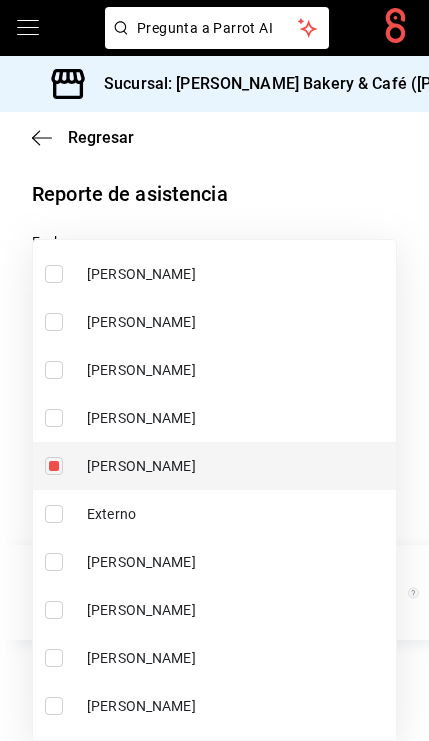 scroll, scrollTop: 505, scrollLeft: 0, axis: vertical 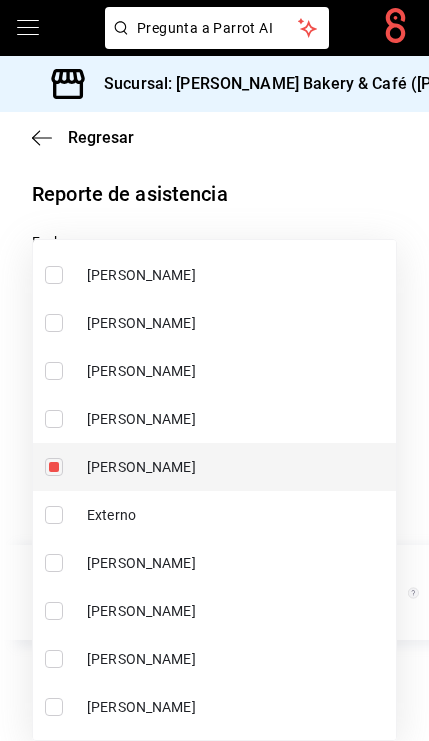 click at bounding box center [54, 467] 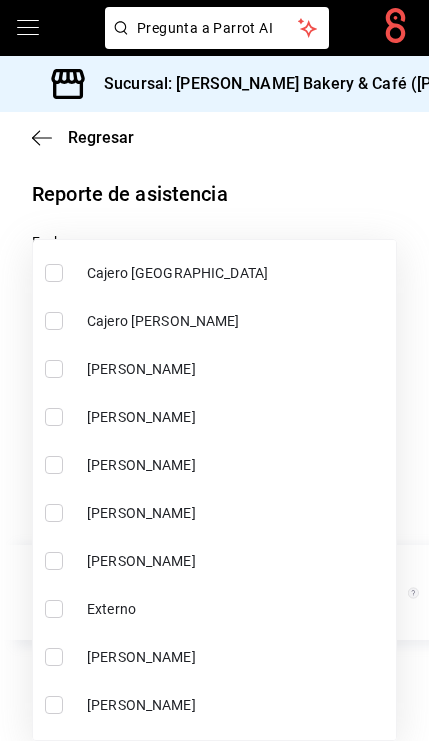 scroll, scrollTop: 450, scrollLeft: 0, axis: vertical 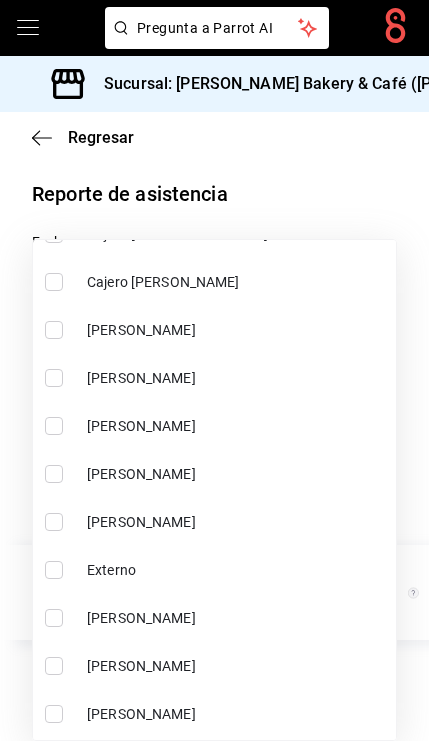 click on "[PERSON_NAME]" at bounding box center (237, 618) 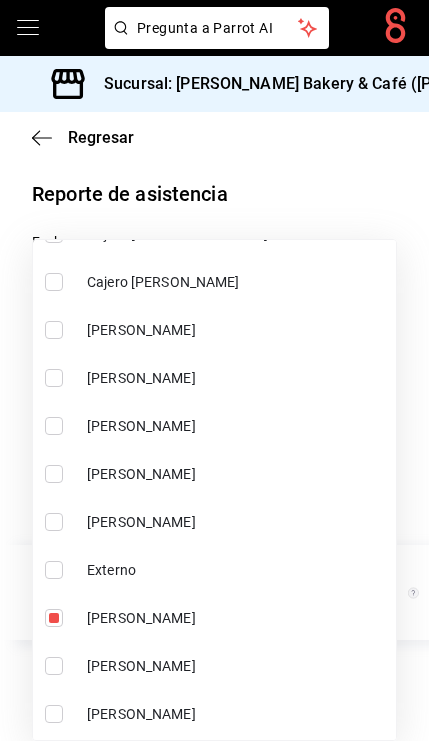 click at bounding box center (214, 370) 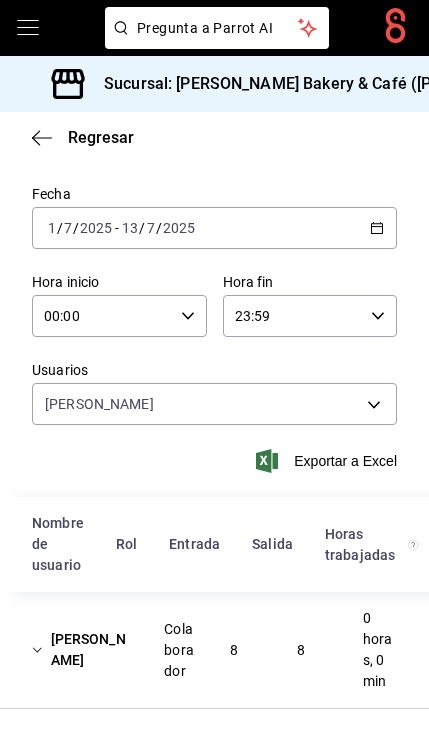 click on "[PERSON_NAME]" at bounding box center (82, 650) 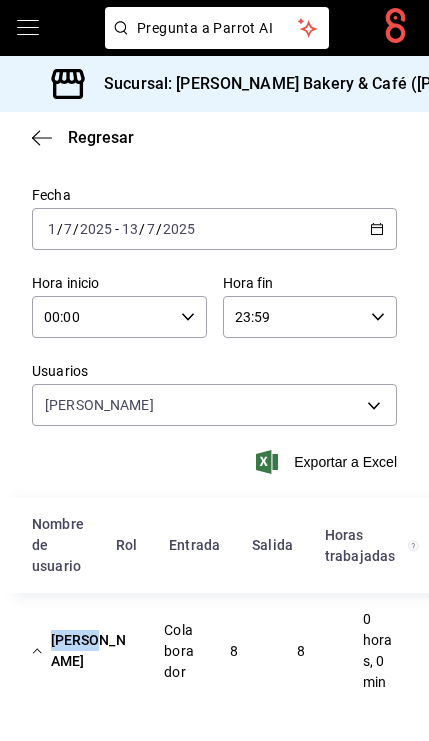 click on "[PERSON_NAME]" at bounding box center [82, 651] 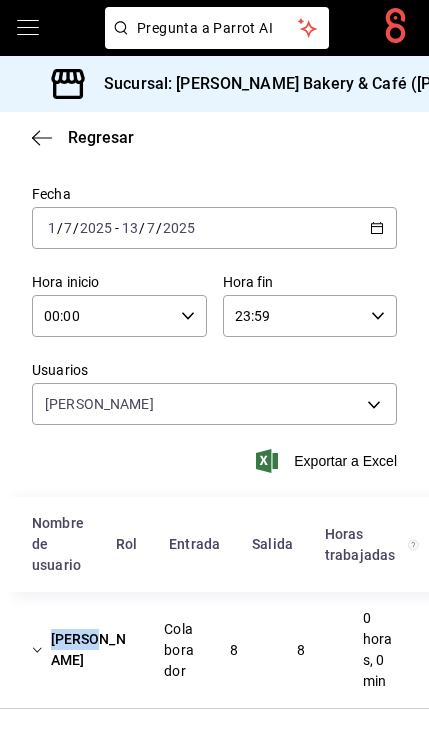 click on "[PERSON_NAME]" at bounding box center [82, 650] 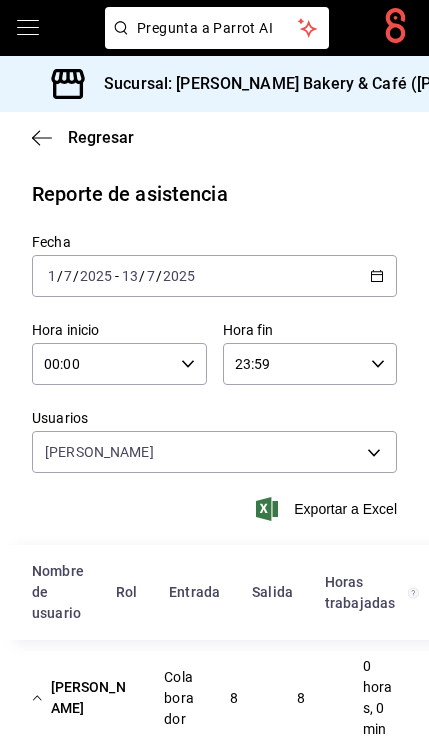 scroll, scrollTop: 0, scrollLeft: 0, axis: both 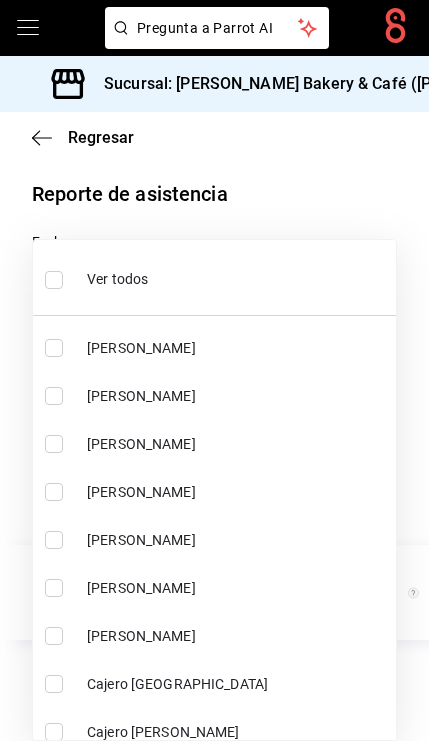 click on "Pregunta a Parrot AI Pregunta a Parrot AI Reportes   Menú   Configuración   Personal   Facturación   Inventarios   Suscripción   Ayuda Recomienda Parrot   [PERSON_NAME]   Sugerir nueva función   Sucursal: Cimonni's  Bakery & Café ([PERSON_NAME]) Regresar Reporte de asistencia Fecha [DATE] [DATE] - [DATE] [DATE] Hora inicio 00:00 Hora inicio Hora fin 23:59 Hora fin Usuarios [PERSON_NAME] 0a98b90c-2192-4033-8b90-463cbaa2e3d9 Exportar a Excel Nombre de usuario Rol Entrada [PERSON_NAME] trabajadas   [PERSON_NAME] Colaborador 8 8 0 horas, 0 min - [DATE] 07:56   hrs Lector de huella [DATE] 07:56   hrs Lector de huella 0 horas, 0 minutos - [DATE] 07:46   hrs Lector de huella [DATE] 07:46   hrs Lector de huella 0 horas, 0 minutos - [DATE] 07:30   hrs Lector de huella [DATE] 07:30   hrs Lector de huella 0 horas, 0 minutos - [DATE] 07:37   hrs Lector de huella [DATE] 07:38   hrs Lector de huella 0 horas, 0 minutos - [DATE] 07:47   hrs Lector de huella [DATE] 07:47   hrs Lector de huella -" at bounding box center (214, 370) 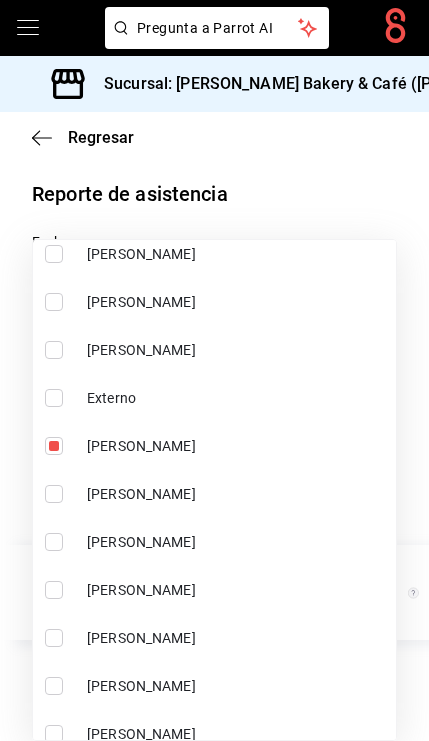 scroll, scrollTop: 665, scrollLeft: 0, axis: vertical 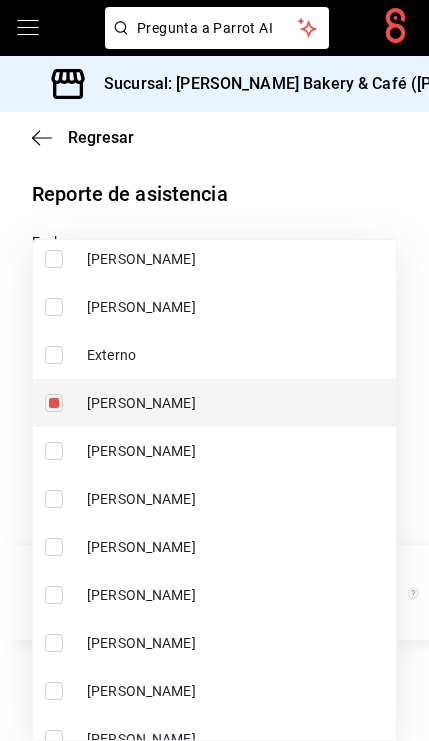 click at bounding box center [54, 403] 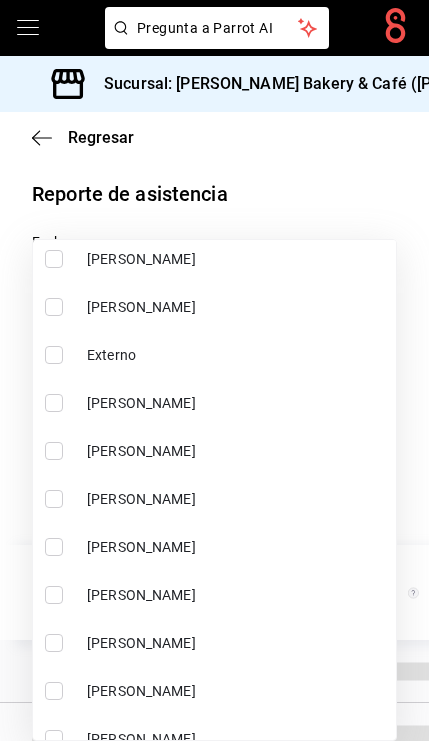 click at bounding box center (54, 499) 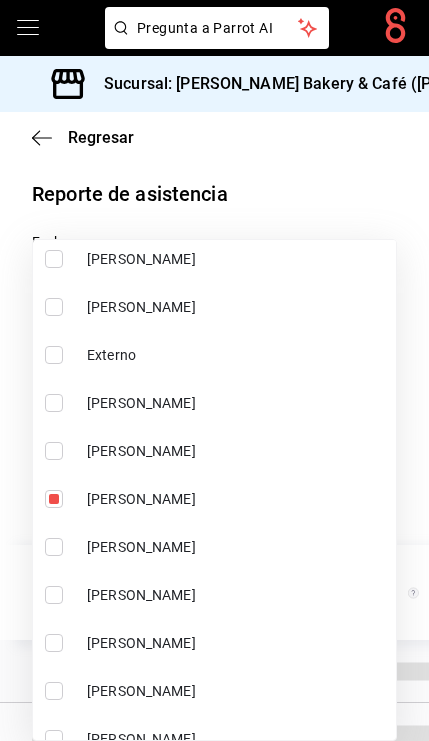click at bounding box center (214, 370) 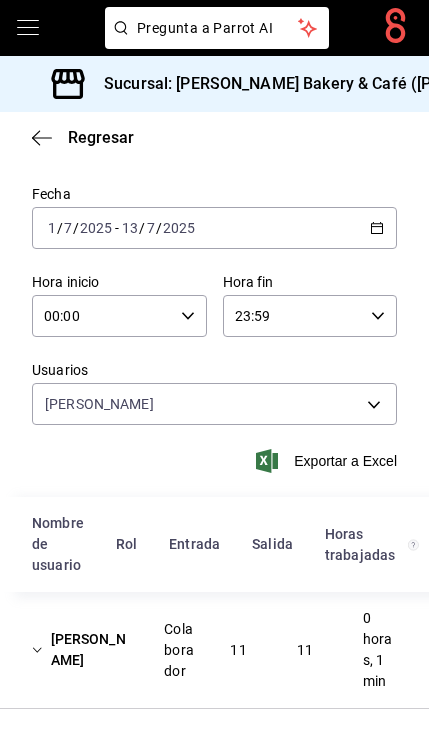 click on "[PERSON_NAME]" at bounding box center [82, 650] 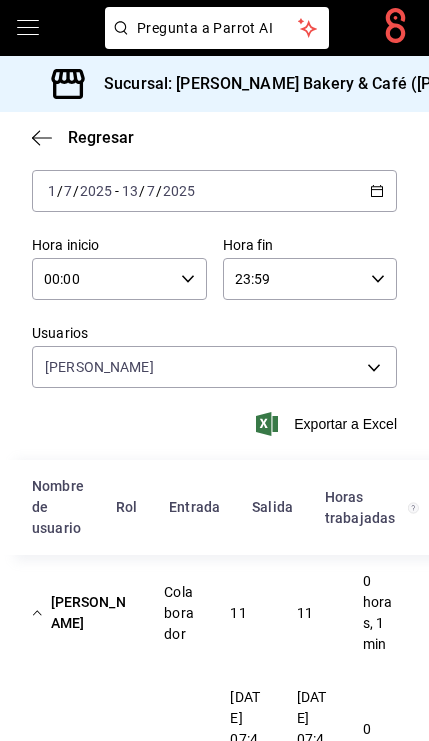 scroll, scrollTop: 87, scrollLeft: 0, axis: vertical 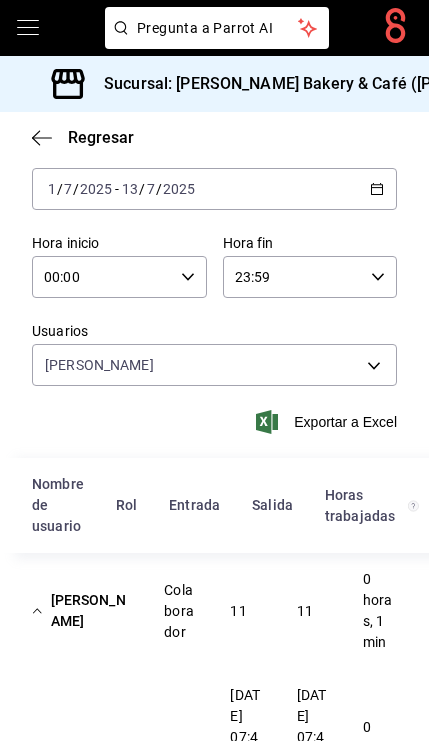 click on "[PERSON_NAME]" at bounding box center (82, 611) 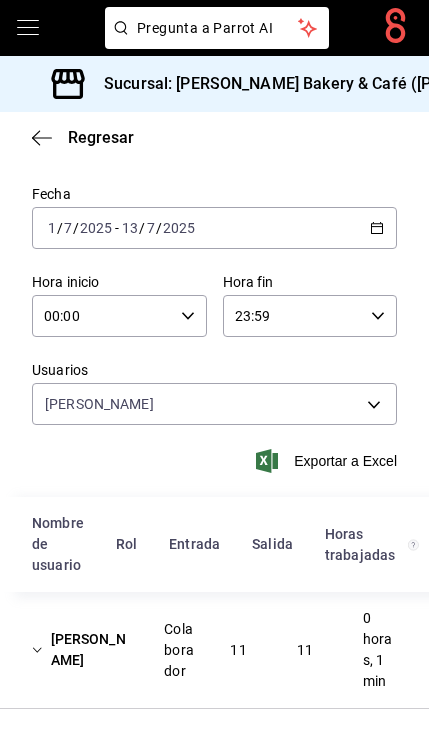 scroll, scrollTop: 48, scrollLeft: 0, axis: vertical 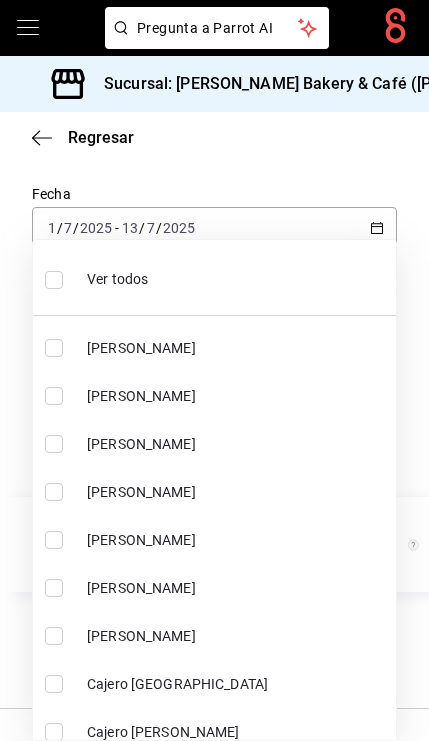 click on "Pregunta a Parrot AI Pregunta a Parrot AI Reportes   Menú   Configuración   Personal   Facturación   Inventarios   Suscripción   Ayuda Recomienda Parrot   [PERSON_NAME]   Sugerir nueva función   Sucursal: Cimonni's  Bakery & Café ([PERSON_NAME]) Regresar Reporte de asistencia Fecha [DATE] [DATE] - [DATE] [DATE] Hora inicio 00:00 Hora inicio Hora fin 23:59 Hora fin Usuarios [PERSON_NAME] 31bd1934-e7fc-4b92-9866-d74c36e244f6 Exportar a Excel Nombre de usuario Rol Entrada [PERSON_NAME] trabajadas   [PERSON_NAME] Colaborador 11 11 0 horas, 1 min - [DATE] 07:45   hrs Lector de huella [DATE] 07:45   hrs Lector de huella 0 horas, 0 minutos - [DATE] 07:50   hrs Lector de huella [DATE] 07:50   hrs Lector de huella 0 horas, 0 minutos - [DATE] 07:42   hrs Lector de huella [DATE] 07:42   hrs Lector de huella 0 horas, 0 minutos - [DATE] 07:59   hrs Lector de huella [DATE] 07:59   hrs Lector de huella 0 horas, 0 minutos - [DATE] 08:49   hrs Lector de huella [DATE] 08:49   hrs Lector de huella -   hrs" at bounding box center [214, 370] 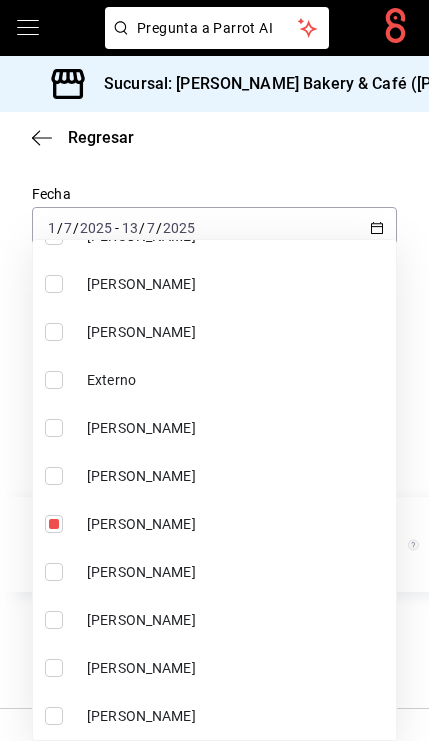 scroll, scrollTop: 655, scrollLeft: 0, axis: vertical 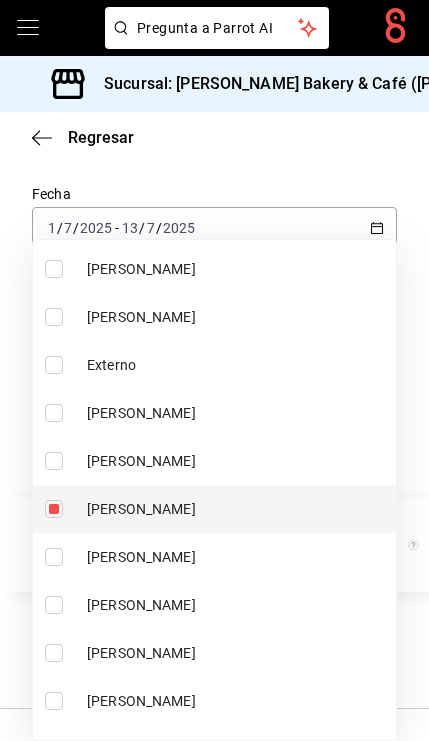 click at bounding box center (58, 509) 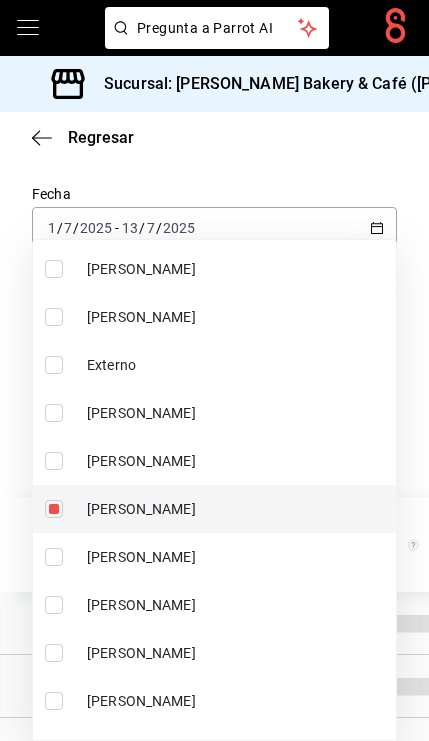 type on "31bd1934-e7fc-4b92-9866-d74c36e244f6" 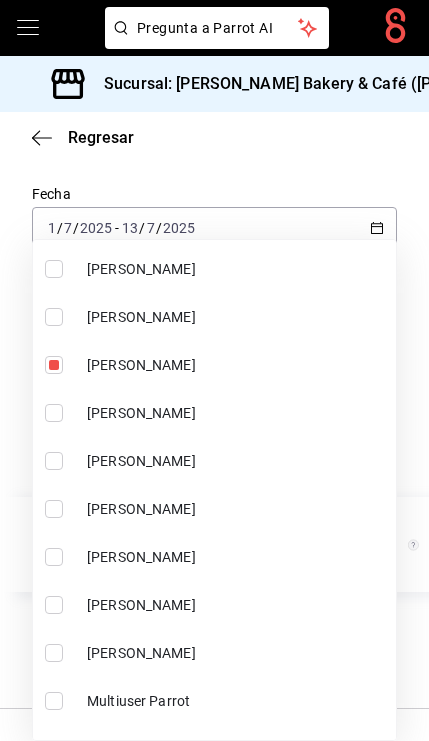 scroll, scrollTop: 658, scrollLeft: 0, axis: vertical 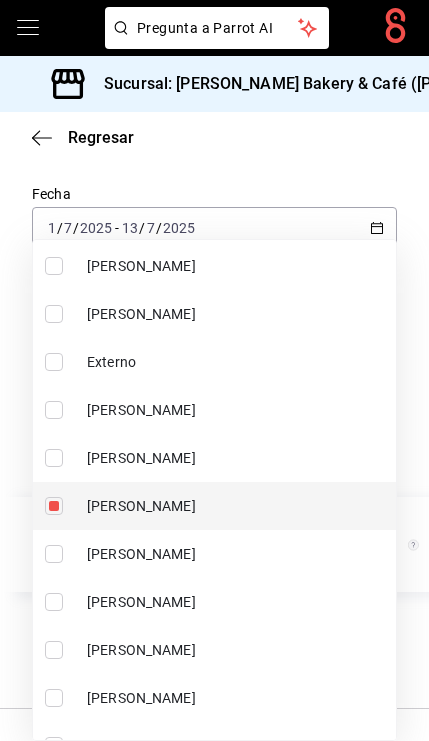 click at bounding box center (54, 506) 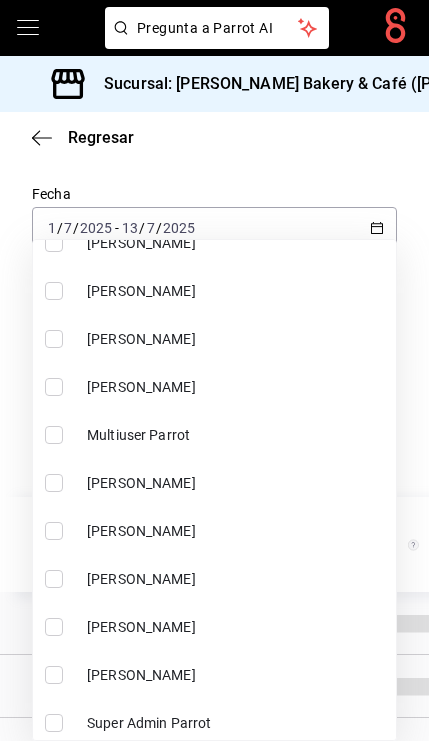 scroll, scrollTop: 1072, scrollLeft: 0, axis: vertical 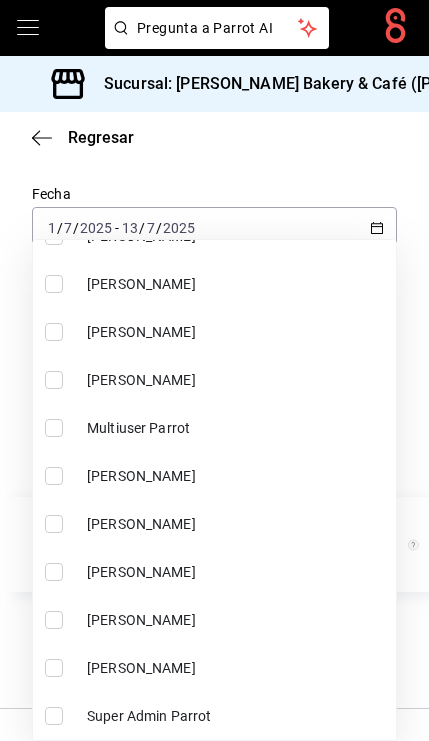 click at bounding box center (54, 524) 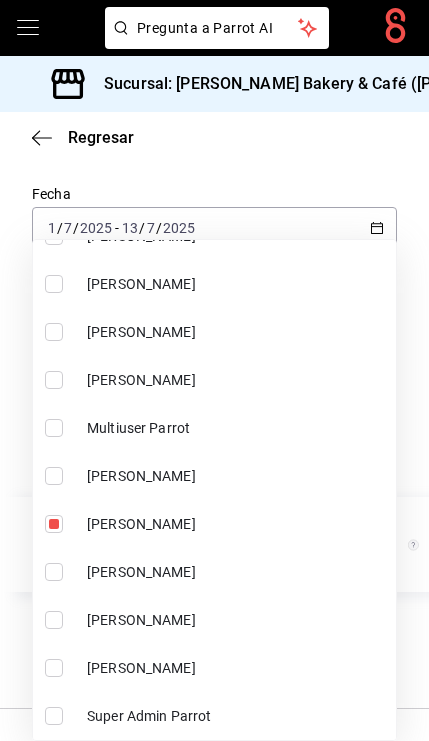 click at bounding box center (214, 370) 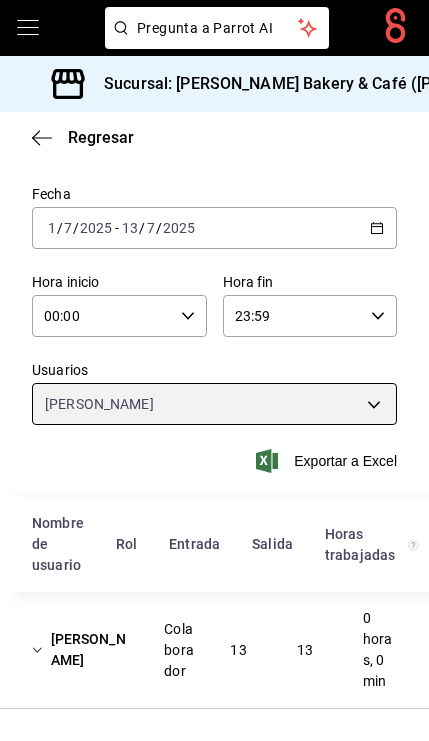 scroll, scrollTop: 44, scrollLeft: 0, axis: vertical 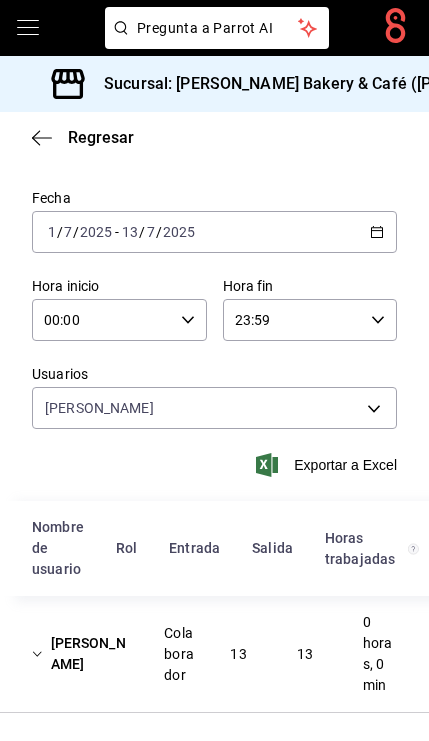 click on "[PERSON_NAME]" at bounding box center (82, 654) 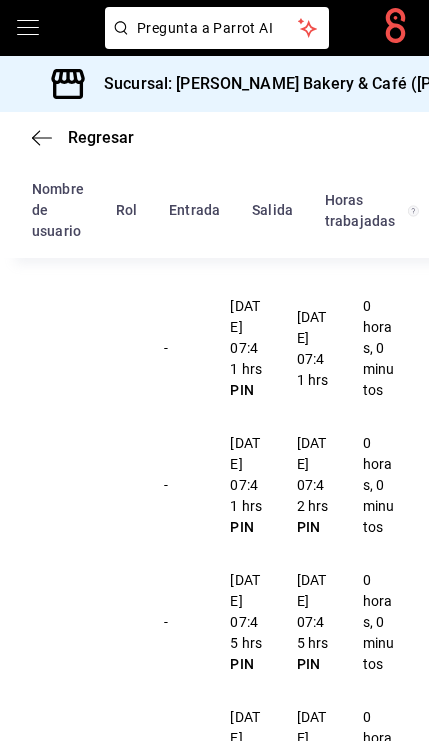 scroll, scrollTop: 431, scrollLeft: 0, axis: vertical 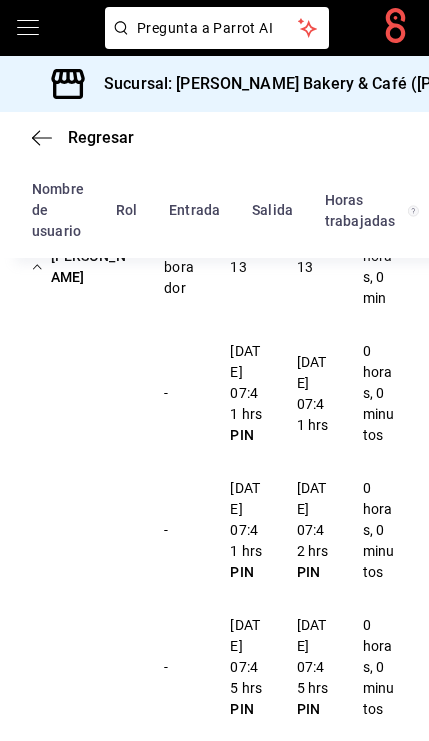 click on "[PERSON_NAME]" at bounding box center (82, 267) 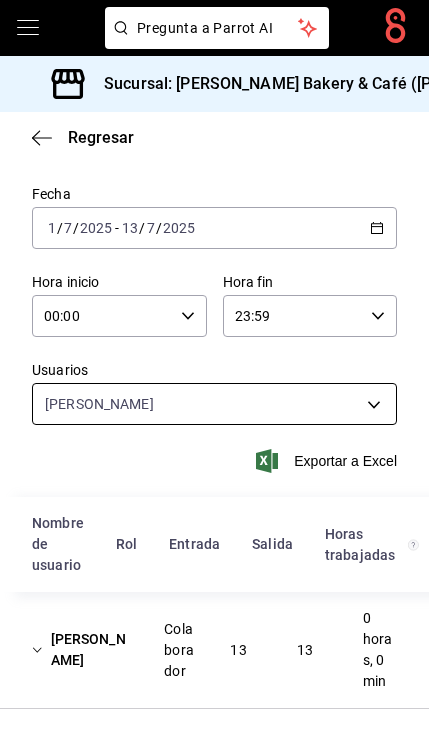 scroll, scrollTop: 48, scrollLeft: 0, axis: vertical 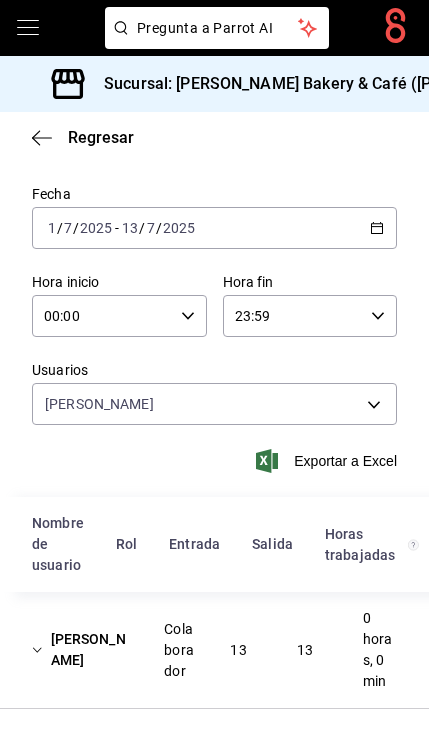 click on "[PERSON_NAME] 8af16c4c-c298-42ca-9ef8-dc814b50b041" at bounding box center [214, 400] 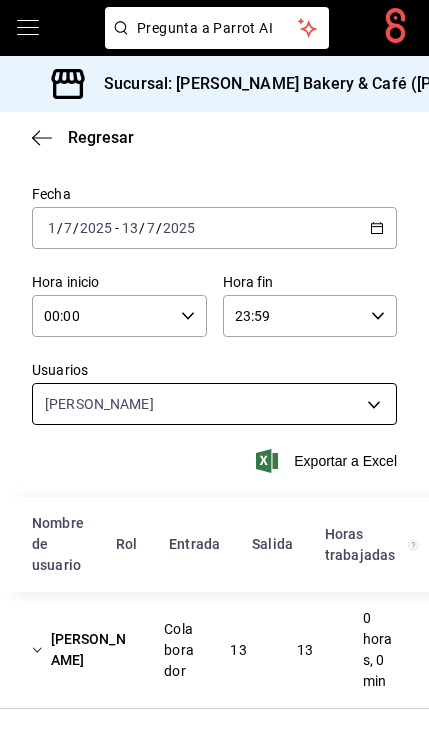 click on "Pregunta a Parrot AI Pregunta a Parrot AI Reportes   Menú   Configuración   Personal   Facturación   Inventarios   Suscripción   Ayuda Recomienda Parrot   [PERSON_NAME]   Sugerir nueva función   Sucursal: Cimonni's  Bakery & Café ([PERSON_NAME]) Regresar Reporte de asistencia Fecha [DATE] [DATE] - [DATE] [DATE] Hora inicio 00:00 Hora inicio Hora fin 23:59 Hora fin Usuarios [PERSON_NAME] 8af16c4c-c298-42ca-9ef8-dc814b50b041 Exportar a Excel Nombre de usuario Rol Entrada [PERSON_NAME] trabajadas   [PERSON_NAME] Colaborador 13 13 0 horas, 0 min - [DATE] 07:41   hrs PIN [DATE] 07:41   hrs 0 horas, 0 minutos - [DATE] 07:41   hrs PIN [DATE] 07:42   hrs PIN 0 horas, 0 minutos - [DATE] 07:45   hrs PIN [DATE] 07:45   hrs PIN 0 horas, 0 minutos - [DATE] 07:45   hrs PIN [DATE] 07:45   hrs PIN 0 horas, 0 minutos - [DATE] 08:48   hrs PIN [DATE] 08:48   hrs 0 horas, 0 minutos - [DATE] 08:48   hrs PIN [DATE] 08:48   hrs 0 horas, 0 minutos - [DATE] 07:53   hrs PIN [DATE] 07:53   hrs PIN -   hrs PIN" at bounding box center [214, 370] 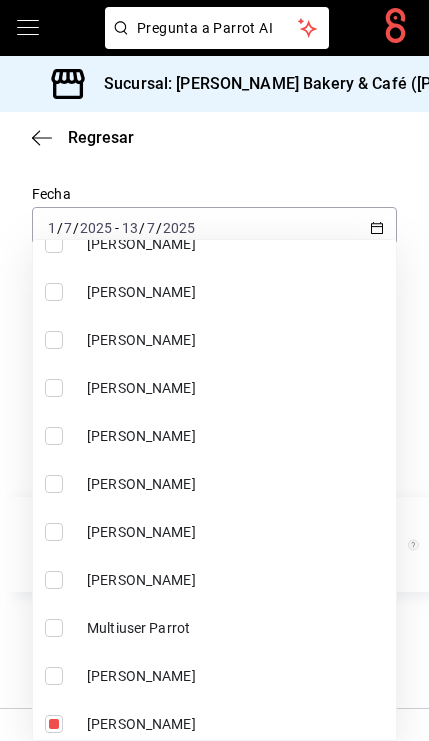 scroll, scrollTop: 1074, scrollLeft: 0, axis: vertical 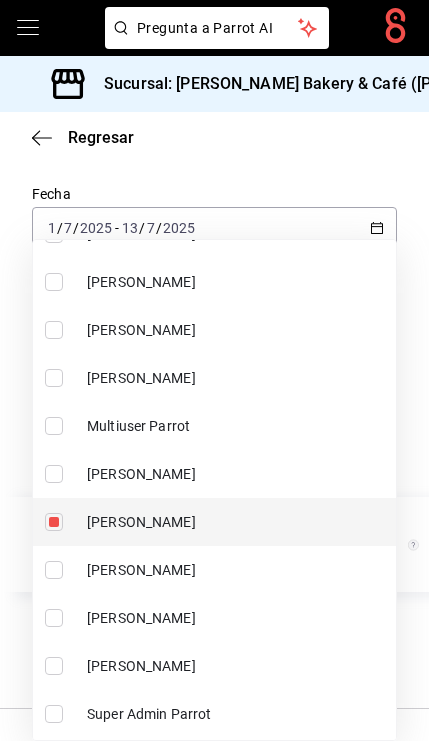 click at bounding box center (54, 522) 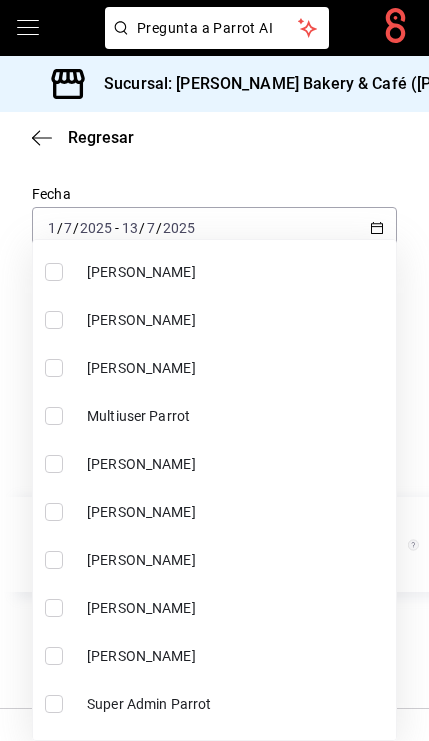 scroll, scrollTop: 1061, scrollLeft: 0, axis: vertical 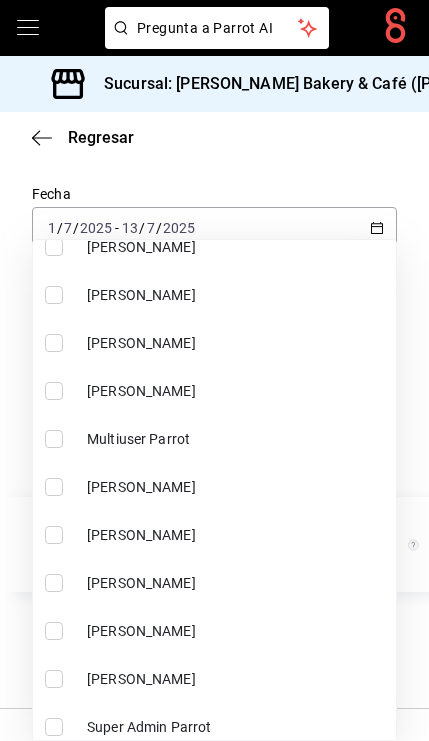 click at bounding box center (54, 391) 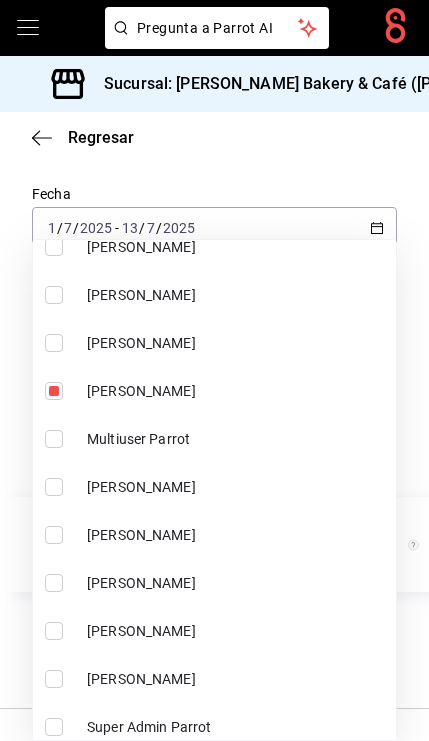 click at bounding box center (214, 370) 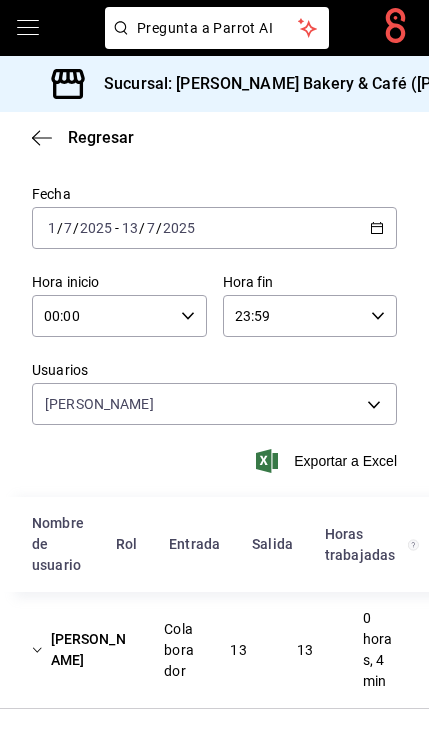 click on "[PERSON_NAME]" at bounding box center (82, 650) 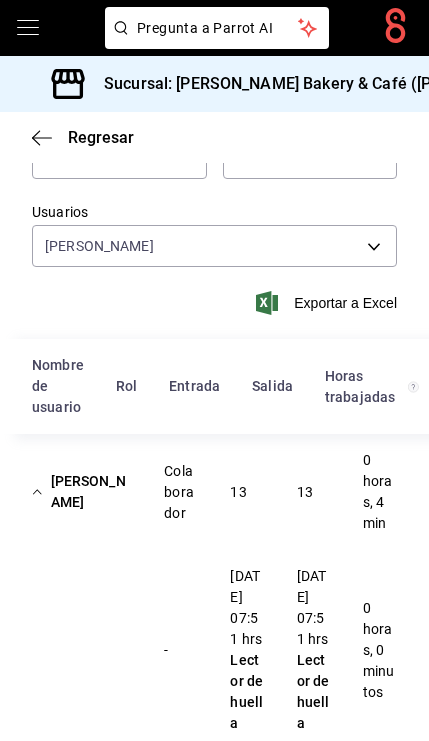 scroll, scrollTop: 208, scrollLeft: 0, axis: vertical 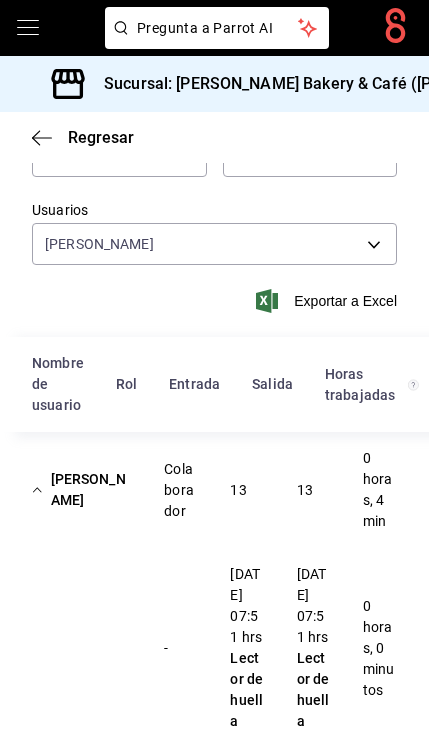 click on "[PERSON_NAME]" at bounding box center [82, 490] 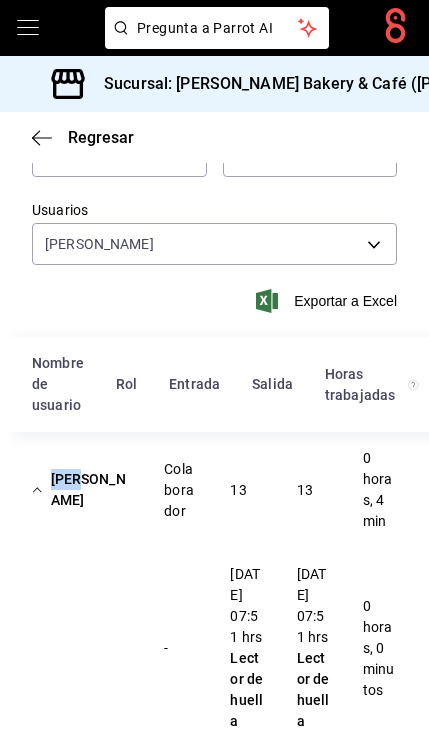 click on "[PERSON_NAME]" at bounding box center [82, 490] 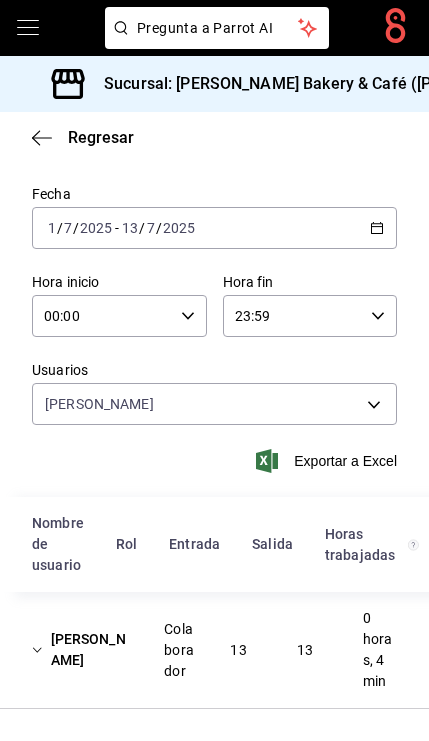 scroll, scrollTop: 48, scrollLeft: 0, axis: vertical 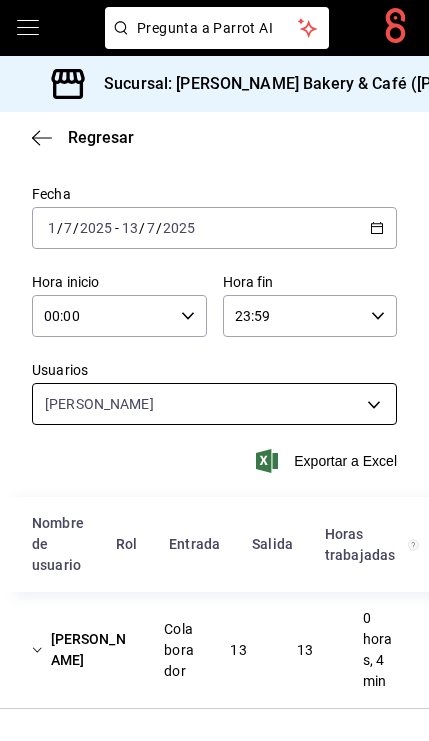 click on "Pregunta a Parrot AI Pregunta a Parrot AI Reportes   Menú   Configuración   Personal   Facturación   Inventarios   Suscripción   Ayuda Recomienda Parrot   [PERSON_NAME]   Sugerir nueva función   Sucursal: Cimonni's  Bakery & Café ([PERSON_NAME]) Regresar Reporte de asistencia Fecha [DATE] [DATE] - [DATE] [DATE] Hora inicio 00:00 Hora inicio Hora fin 23:59 Hora fin Usuarios Majo [PERSON_NAME] a9bcb002-5e22-42f8-addc-eba5804972d4 Exportar a Excel Nombre de usuario Rol Entrada Salida Horas trabajadas   Majo [PERSON_NAME] Colaborador 13 13 0 horas, 4 min - [DATE] 07:51   hrs Lector de huella [DATE] 07:51   hrs Lector de huella 0 horas, 0 minutos - [DATE] 07:47   hrs Lector de huella [DATE] 07:47   hrs Lector de huella 0 horas, 0 minutos - [DATE] 07:54   hrs Lector de huella [DATE] 07:54   hrs Lector de huella 0 horas, 0 minutos - [DATE] 07:53   hrs Lector de huella [DATE] 07:54   hrs Lector de huella 0 horas, 0 minutos - [DATE] 07:48   hrs Lector de huella [DATE] 07:48   hrs Lector de huella -   hrs" at bounding box center (214, 370) 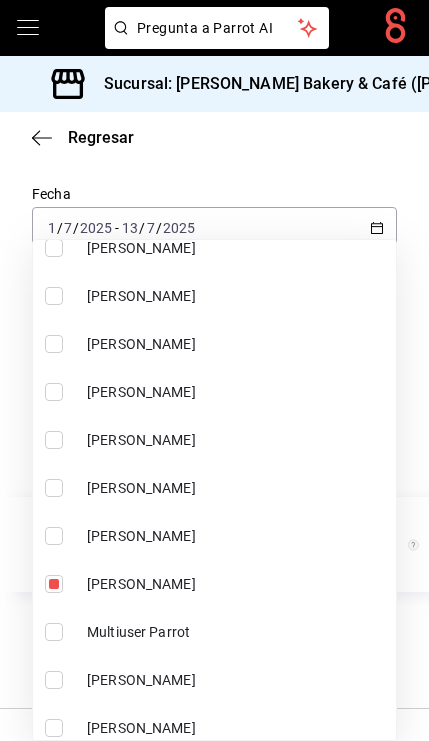 scroll, scrollTop: 969, scrollLeft: 0, axis: vertical 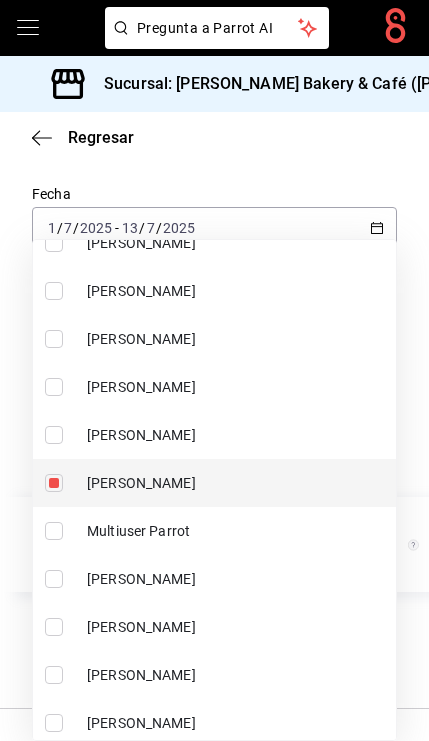 click at bounding box center [54, 483] 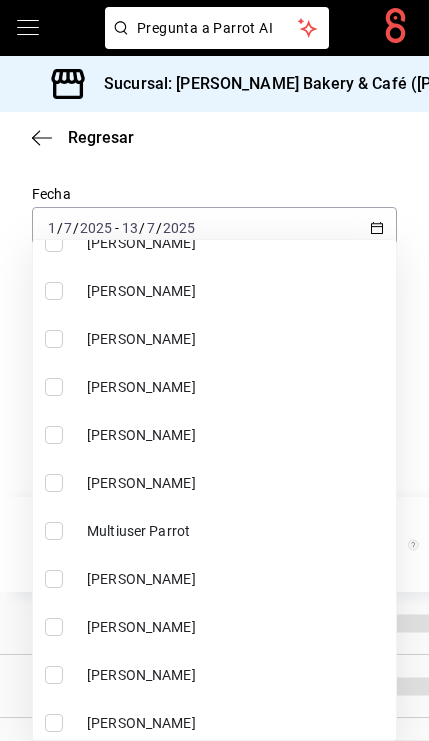 click at bounding box center (54, 387) 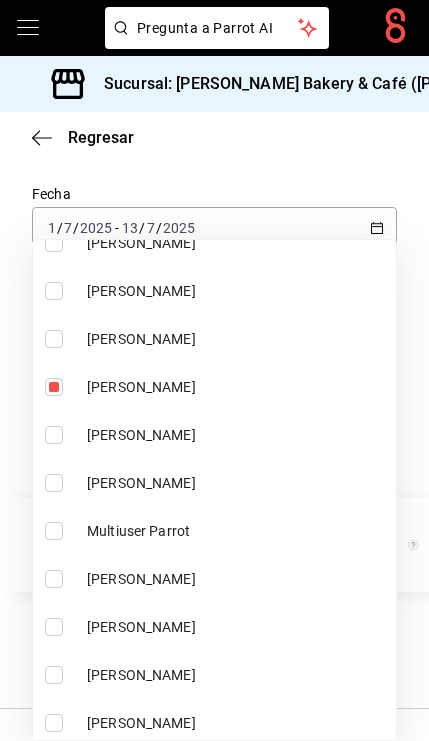 click at bounding box center (214, 370) 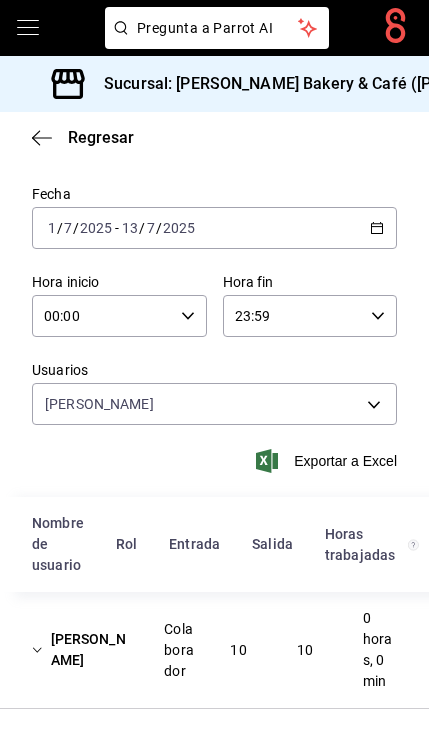scroll, scrollTop: 47, scrollLeft: 0, axis: vertical 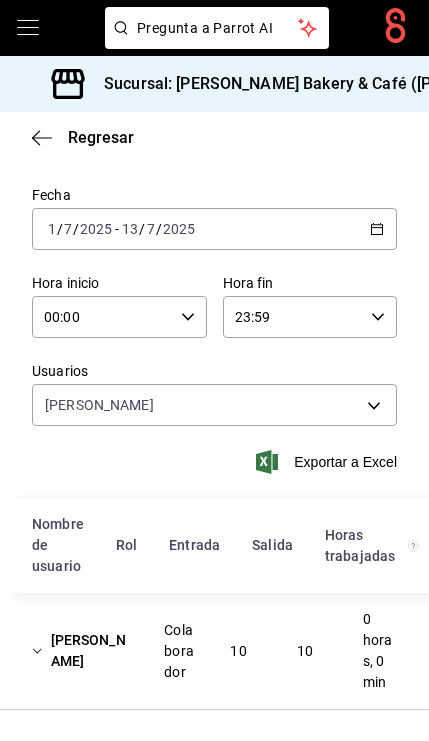 click on "[PERSON_NAME]" at bounding box center [82, 651] 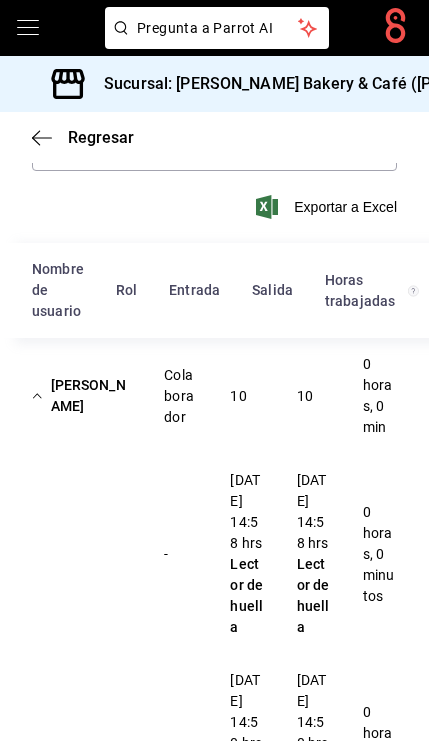 scroll, scrollTop: 295, scrollLeft: 0, axis: vertical 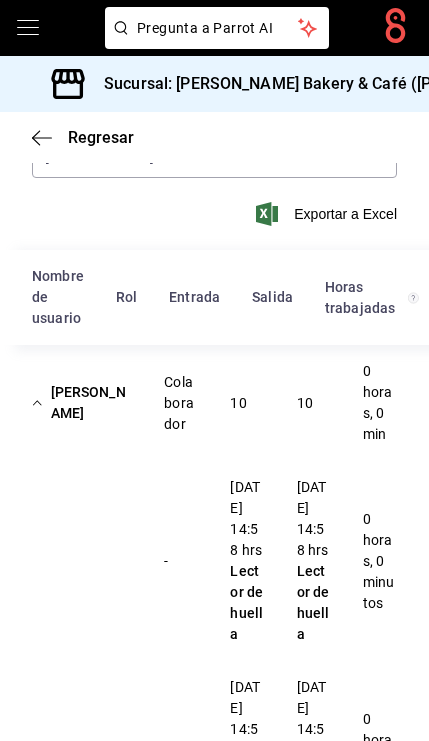 click on "[PERSON_NAME]" at bounding box center (82, 403) 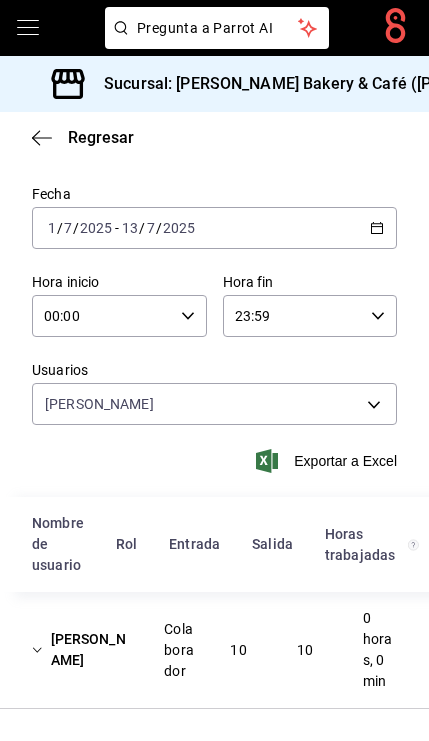 scroll, scrollTop: 48, scrollLeft: 0, axis: vertical 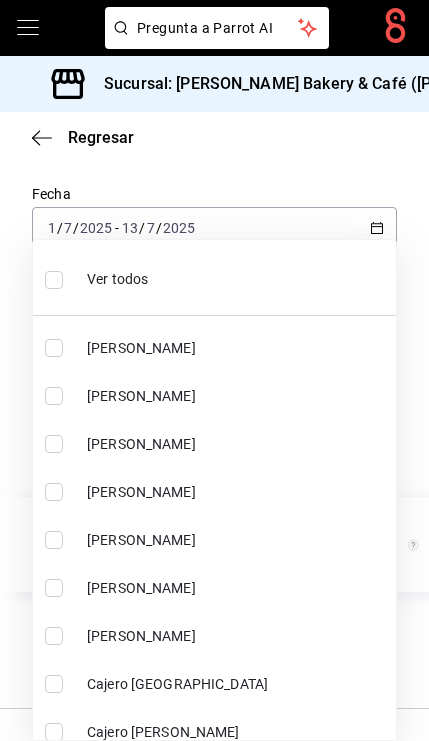 click on "Pregunta a Parrot AI Pregunta a Parrot AI Reportes   Menú   Configuración   Personal   Facturación   Inventarios   Suscripción   Ayuda Recomienda Parrot   [PERSON_NAME]   Sugerir nueva función   Sucursal: Cimonni's  Bakery & Café ([PERSON_NAME]) Regresar Reporte de asistencia Fecha [DATE] [DATE] - [DATE] [DATE] Hora inicio 00:00 Hora inicio Hora fin 23:59 Hora fin Usuarios [PERSON_NAME] 4fe43596-b551-4570-9a67-78f2132207ea Exportar a Excel Nombre de usuario Rol Entrada [PERSON_NAME] trabajadas   [PERSON_NAME] Colaborador 10 10 0 horas, 0 min - [DATE] 14:58   hrs Lector de huella [DATE] 14:58   hrs Lector de huella 0 horas, 0 minutos - [DATE] 14:50   hrs Lector de huella [DATE] 14:50   hrs Lector de huella 0 horas, 0 minutos - [DATE] 14:58   hrs Lector de huella [DATE] 14:59   hrs Lector de huella 0 horas, 0 minutos - [DATE] 14:50   hrs Lector de huella [DATE] 14:50   hrs Lector de huella 0 horas, 0 minutos - [DATE] 13:46   hrs Lector de huella [DATE] 13:46   hrs -   hrs   hrs" at bounding box center (214, 370) 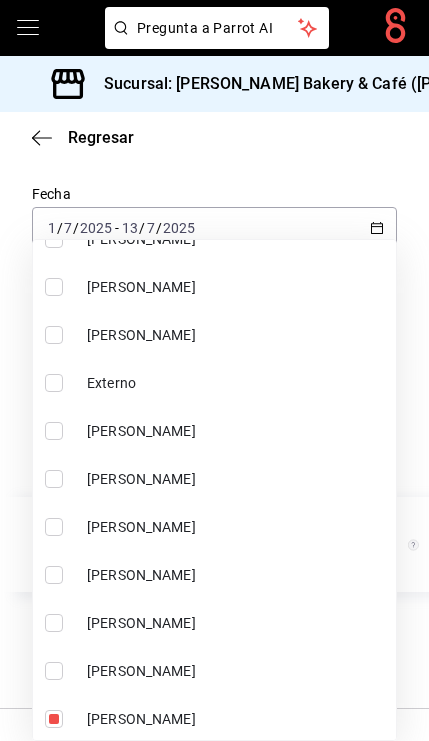 scroll, scrollTop: 894, scrollLeft: 0, axis: vertical 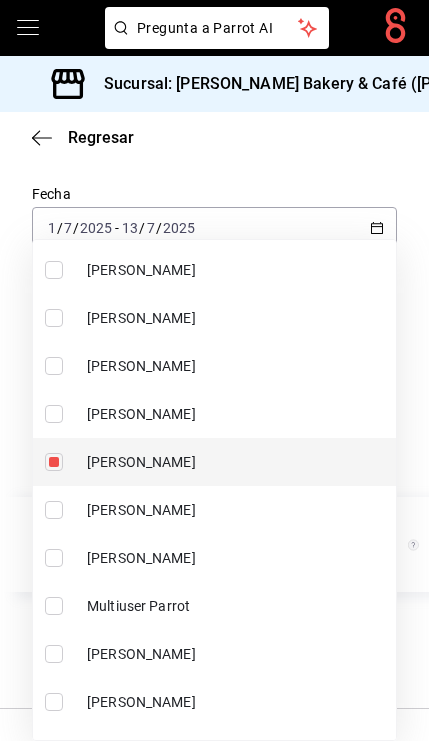 click at bounding box center [54, 462] 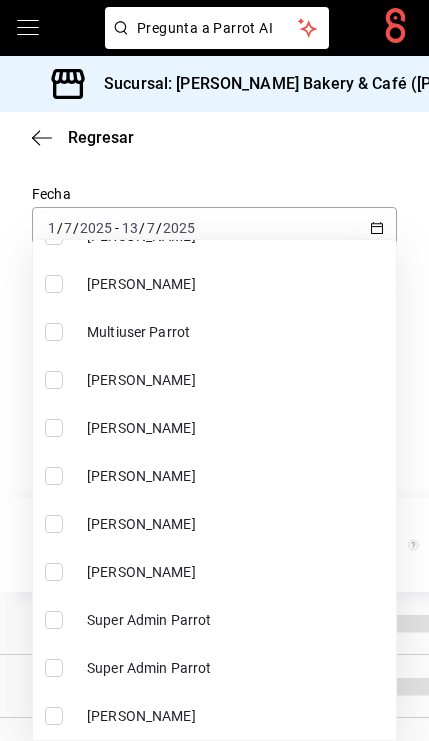 scroll, scrollTop: 1168, scrollLeft: 0, axis: vertical 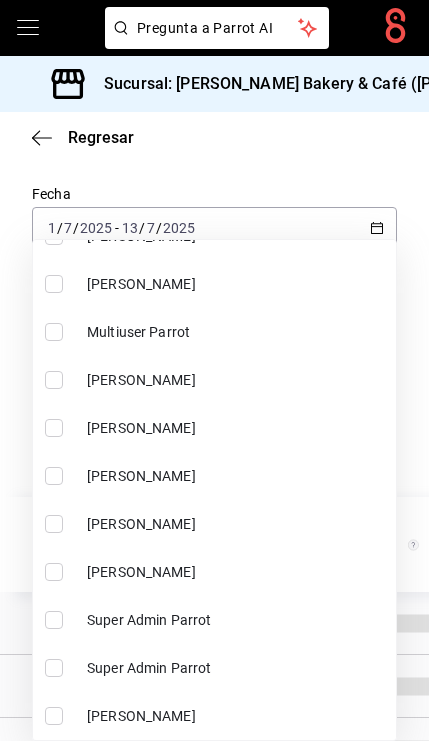 click at bounding box center (54, 572) 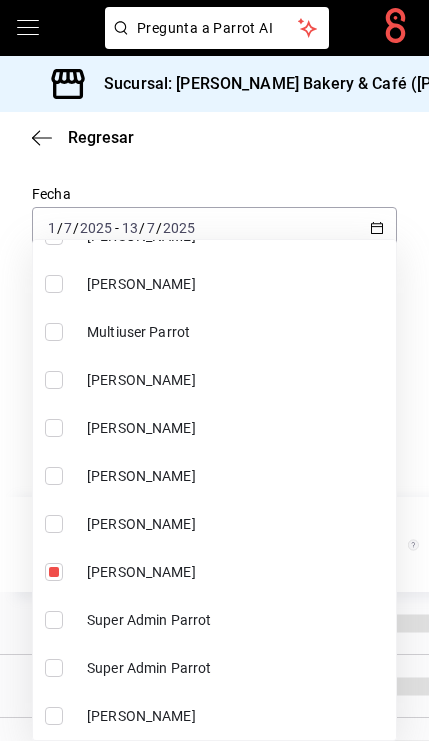 click at bounding box center [214, 370] 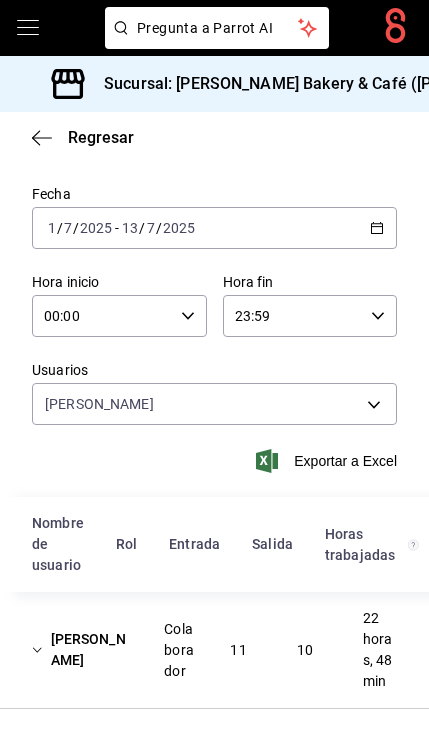 click on "[PERSON_NAME] Colaborador 11 10 22 horas, 48 min" at bounding box center [214, 650] 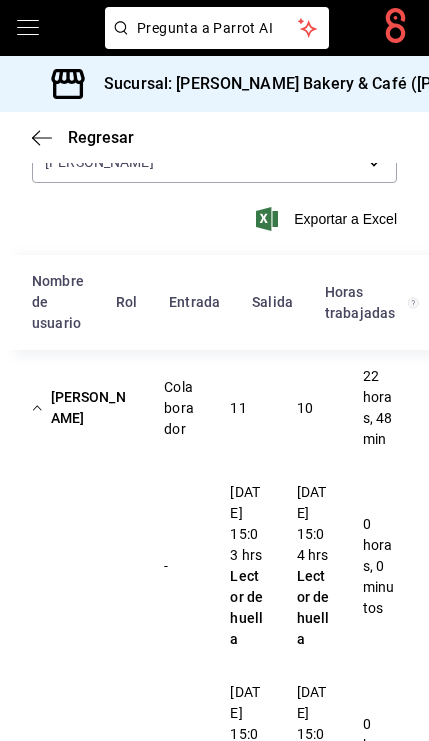 scroll, scrollTop: 269, scrollLeft: 0, axis: vertical 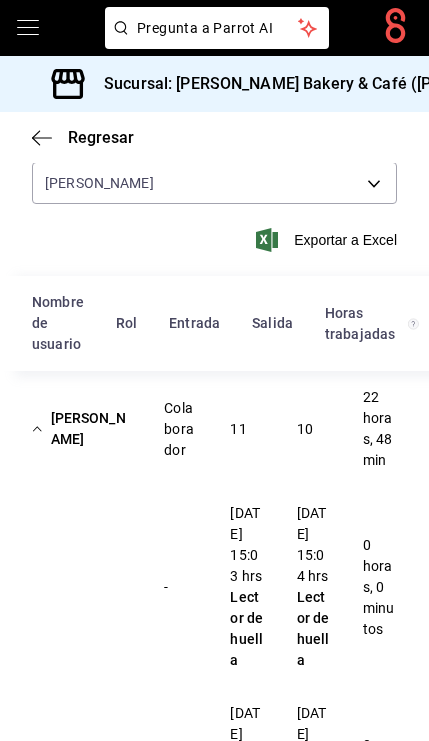 click on "[PERSON_NAME]" at bounding box center [82, 429] 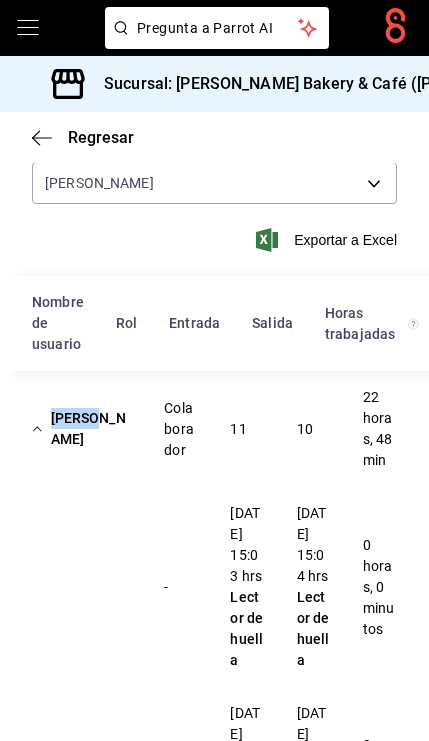 click on "[PERSON_NAME]" at bounding box center [82, 429] 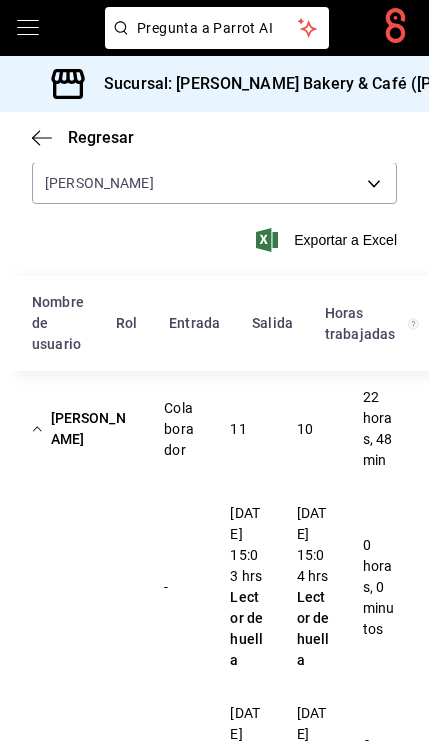 click on "[PERSON_NAME]" at bounding box center [82, 429] 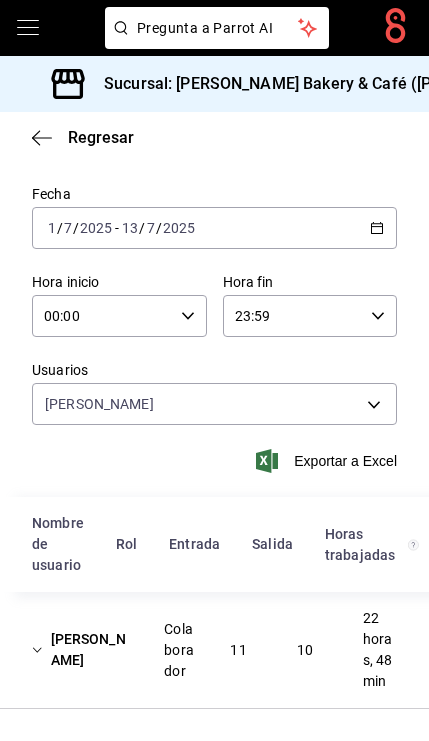 scroll, scrollTop: 48, scrollLeft: 0, axis: vertical 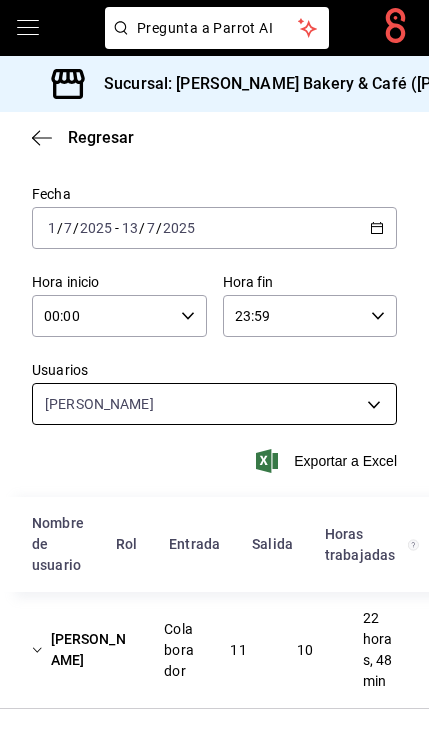 click on "Pregunta a Parrot AI Pregunta a Parrot AI Reportes   Menú   Configuración   Personal   Facturación   Inventarios   Suscripción   Ayuda Recomienda Parrot   [PERSON_NAME]   Sugerir nueva función   Sucursal: Cimonni's  Bakery & Café ([PERSON_NAME]) Regresar Reporte de asistencia Fecha [DATE] [DATE] - [DATE] [DATE] Hora inicio 00:00 Hora inicio Hora fin 23:59 Hora fin Usuarios [PERSON_NAME] 4c26406f-0350-4673-8314-d6ad2fc11361 Exportar a Excel Nombre de usuario Rol Entrada Salida Horas trabajadas   [PERSON_NAME] Colaborador 11 10 22 horas, 48 min - [DATE] 15:03   hrs Lector de huella [DATE] 15:04   hrs Lector de huella 0 horas, 0 minutos - [DATE] 15:00   hrs Lector de huella [DATE] 15:00   hrs Lector de huella 0 horas, 0 minutos - [DATE] 14:57   hrs Lector de huella [DATE] 14:57   hrs Lector de huella 0 horas, 0 minutos - [DATE] 15:24   hrs Lector de huella [DATE] 15:24   hrs Lector de huella 0 horas, 0 minutos - [DATE] 14:08   hrs Lector de huella [DATE] 14:08   hrs Lector de huella -" at bounding box center [214, 370] 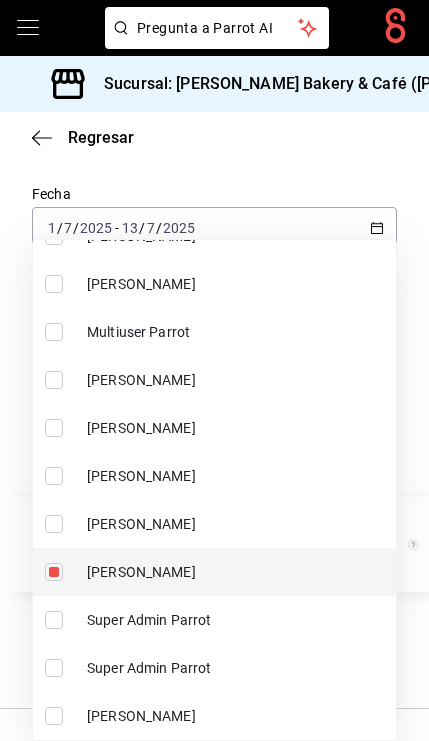 scroll, scrollTop: 1168, scrollLeft: 0, axis: vertical 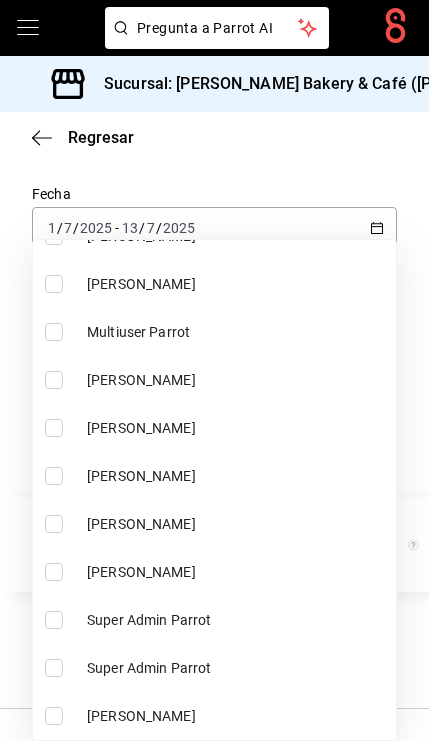 click on "Super Admin Parrot" at bounding box center [214, 620] 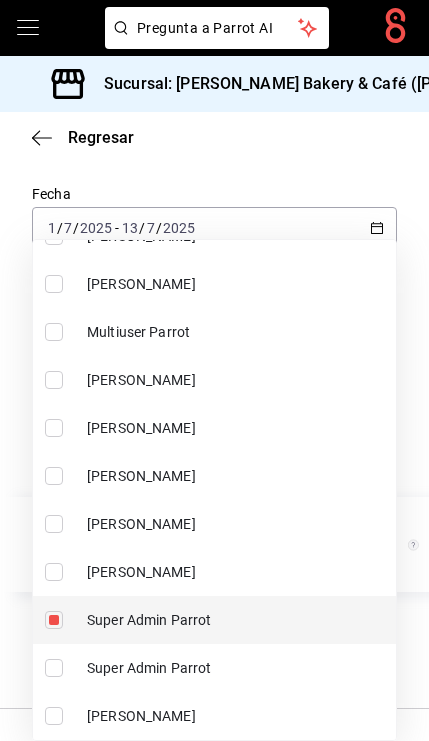 type on "9447af2c-b1dd-4aed-95e2-acc90014c270" 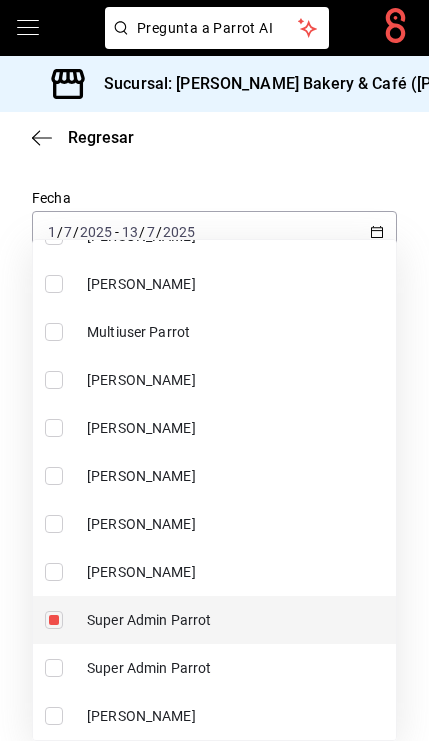 scroll, scrollTop: 44, scrollLeft: 0, axis: vertical 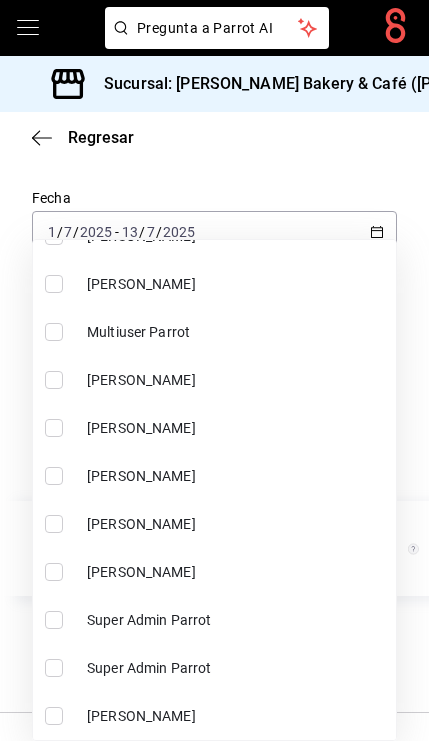 click on "[PERSON_NAME]" at bounding box center [237, 524] 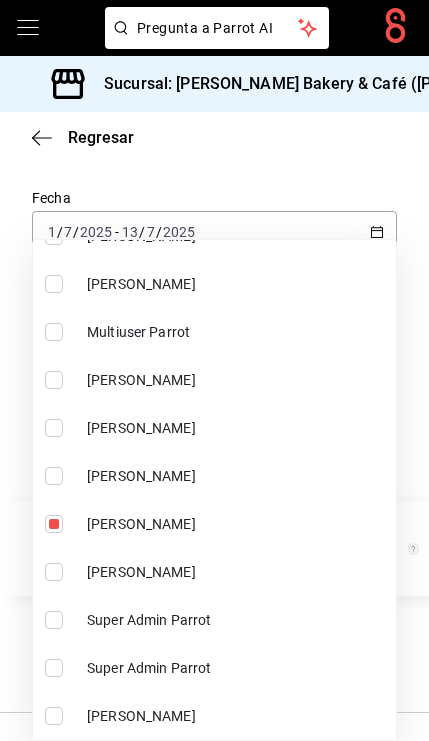 click at bounding box center [214, 370] 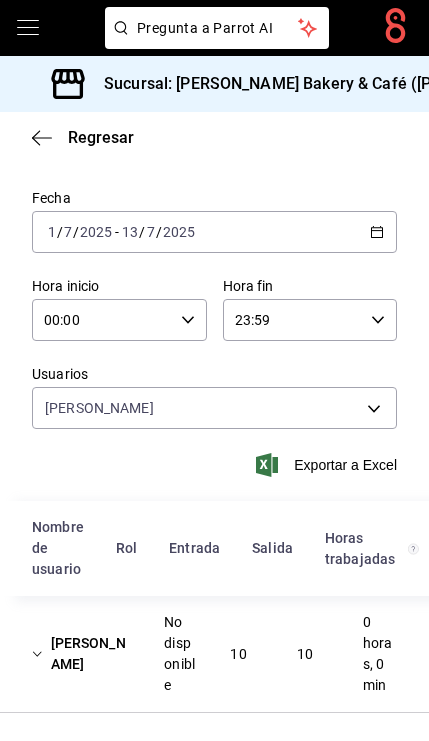 click on "[PERSON_NAME]" at bounding box center [82, 654] 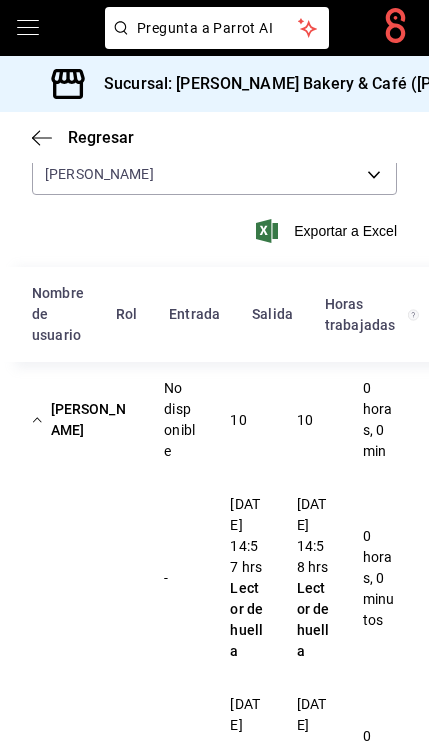 scroll, scrollTop: 333, scrollLeft: 0, axis: vertical 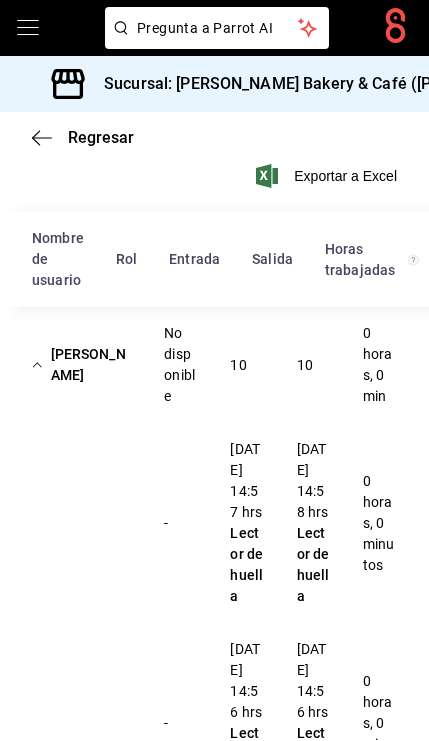 click on "[PERSON_NAME]" at bounding box center (82, 365) 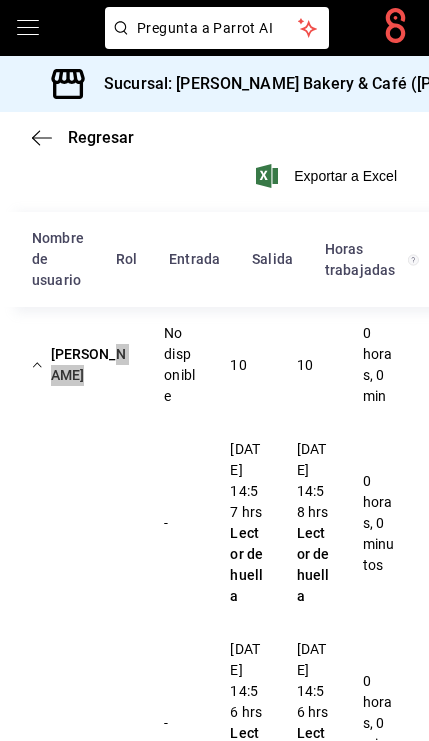 click on "[PERSON_NAME]" at bounding box center [82, 365] 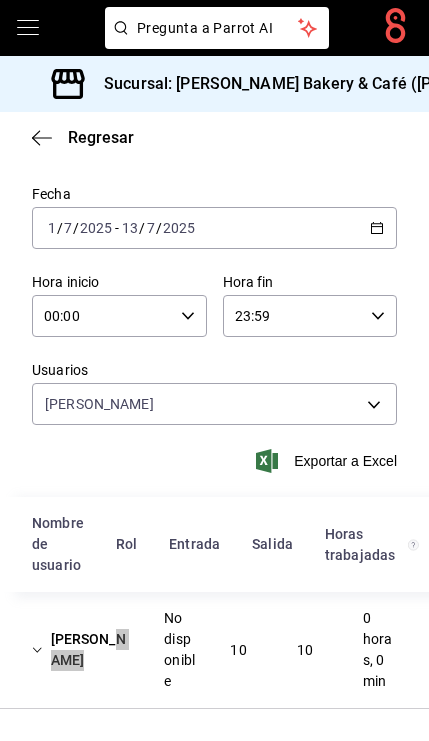 scroll, scrollTop: 48, scrollLeft: 0, axis: vertical 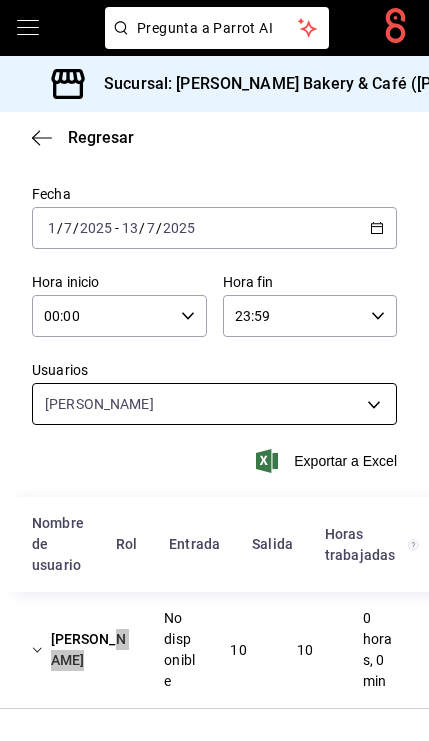click on "Pregunta a Parrot AI Pregunta a Parrot AI Reportes   Menú   Configuración   Personal   Facturación   Inventarios   Suscripción   Ayuda Recomienda Parrot   [PERSON_NAME]   Sugerir nueva función   Sucursal: Cimonni's  Bakery & Café ([PERSON_NAME]) Regresar Reporte de asistencia Fecha [DATE] [DATE] - [DATE] [DATE] Hora inicio 00:00 Hora inicio Hora fin 23:59 Hora fin Usuarios [PERSON_NAME] 17af3659-7b94-4778-b5f8-de074ddd3ff9 Exportar a Excel Nombre de usuario Rol Entrada [PERSON_NAME] trabajadas   [PERSON_NAME] No disponible 10 10 0 horas, 0 min - [DATE] 14:57   hrs Lector de huella [DATE] 14:58   hrs Lector de huella 0 horas, 0 minutos - [DATE] 14:56   hrs Lector de huella [DATE] 14:56   hrs Lector de huella 0 horas, 0 minutos - [DATE] 14:56   hrs Lector de huella [DATE] 14:57   hrs Lector de huella 0 horas, 0 minutos - [DATE] 14:59   hrs Lector de huella [DATE] 14:59   hrs Lector de huella 0 horas, 0 minutos - [DATE] 14:54   hrs Lector de huella [DATE] 14:54   hrs Lector de huella" at bounding box center (214, 370) 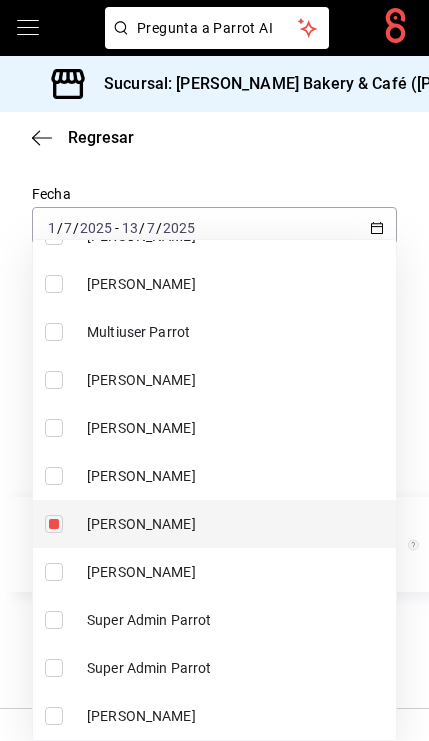 click at bounding box center (54, 524) 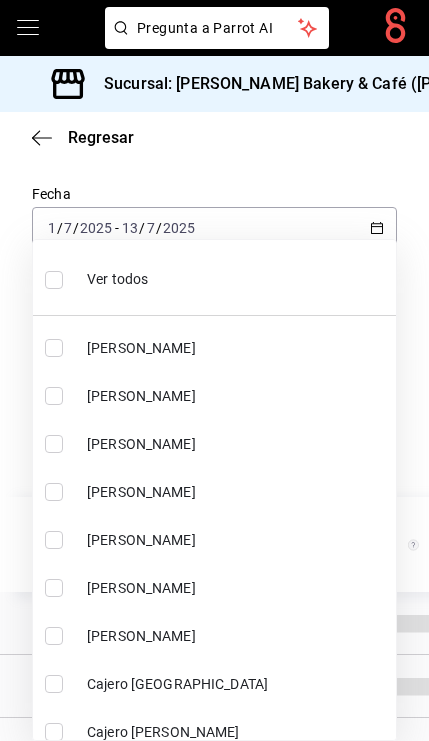 scroll, scrollTop: 0, scrollLeft: 0, axis: both 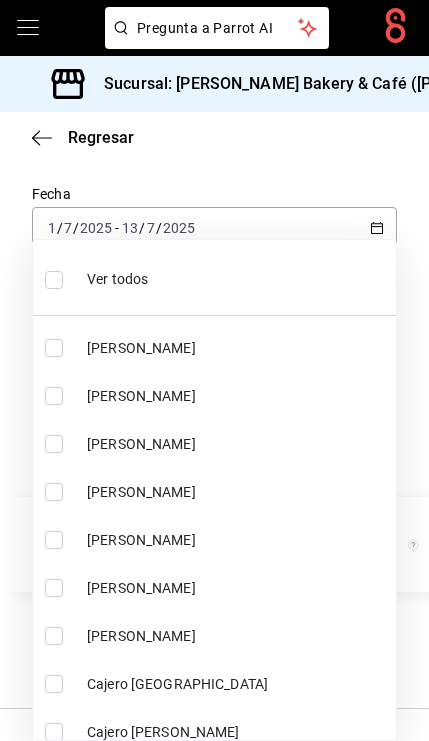 click at bounding box center [54, 348] 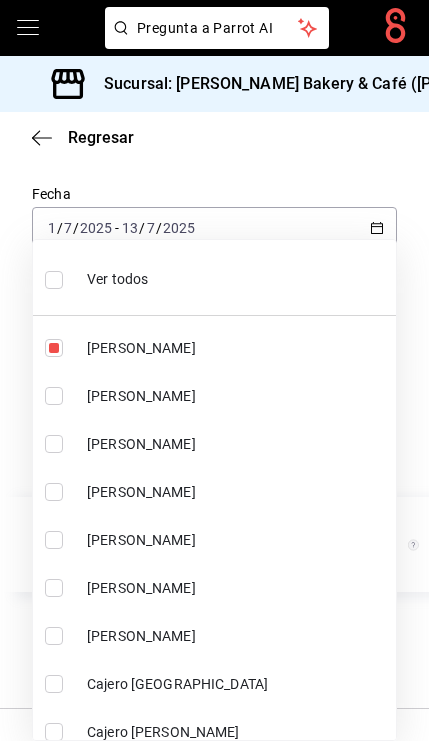 scroll, scrollTop: 0, scrollLeft: 0, axis: both 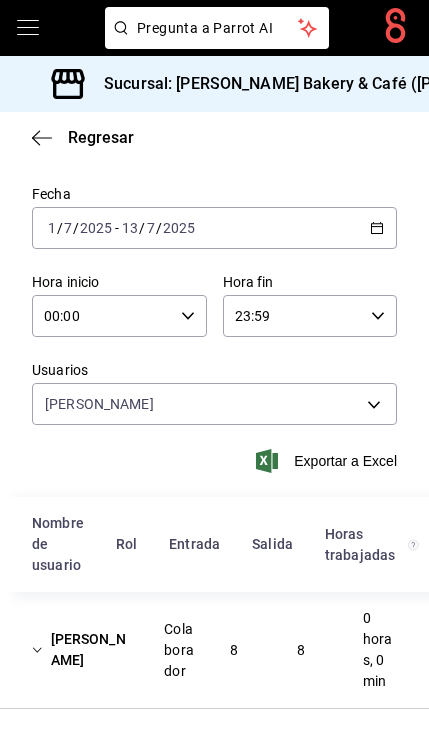 click on "Ale [PERSON_NAME] Colaborador 8 8 0 horas, 0 min" at bounding box center [214, 650] 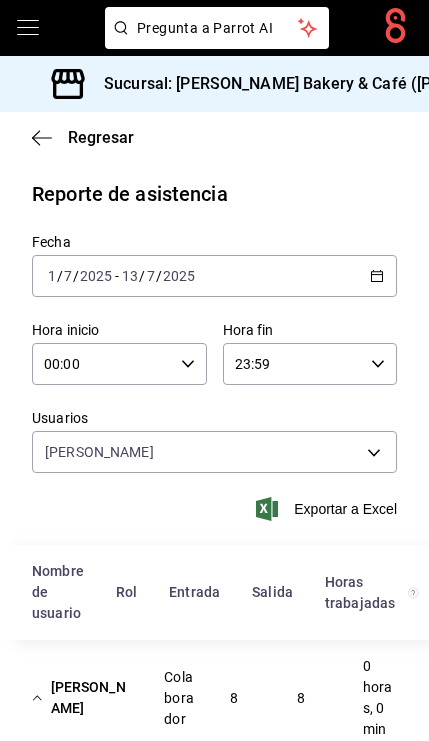 scroll, scrollTop: 0, scrollLeft: 0, axis: both 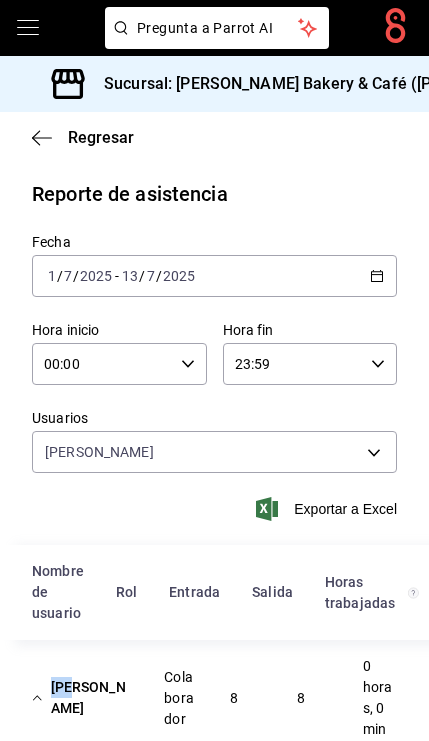 click on "[PERSON_NAME]" at bounding box center [82, 698] 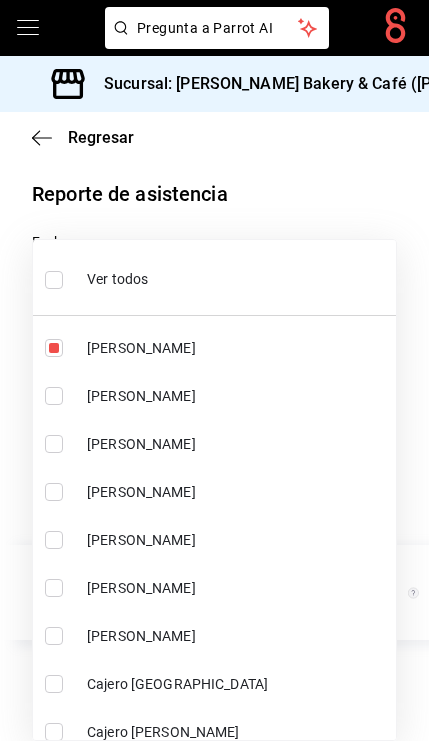 click on "Pregunta a Parrot AI Pregunta a Parrot AI Reportes   Menú   Configuración   Personal   Facturación   Inventarios   Suscripción   Ayuda Recomienda Parrot   [PERSON_NAME]   Sugerir nueva función   Sucursal: Cimonni's  Bakery & Café ([PERSON_NAME]) Regresar Reporte de asistencia Fecha [DATE] [DATE] - [DATE] [DATE] Hora inicio 00:00 Hora inicio Hora fin 23:59 Hora fin Usuarios Ale [PERSON_NAME] 218f8e55-51e1-4eb5-a1b0-23c3c9fa776d Exportar a Excel Nombre de usuario Rol Entrada [PERSON_NAME] trabajadas   Ale [PERSON_NAME] Colaborador 8 8 0 horas, 0 min - [DATE] 15:32   hrs Lector de huella [DATE] 15:32   hrs Lector de huella 0 horas, 0 minutos - [DATE] 14:50   hrs Lector de huella [DATE] 14:50   hrs Lector de huella 0 horas, 0 minutos - [DATE] 15:05   hrs Lector de huella [DATE] 15:05   hrs Lector de huella 0 horas, 0 minutos - [DATE] 13:59   hrs Lector de huella [DATE] 14:00   hrs Lector de huella 0 horas, 0 minutos - [DATE] 14:55   hrs Lector de huella [DATE] 14:55   hrs Lector de huella -   hrs   -" at bounding box center (214, 370) 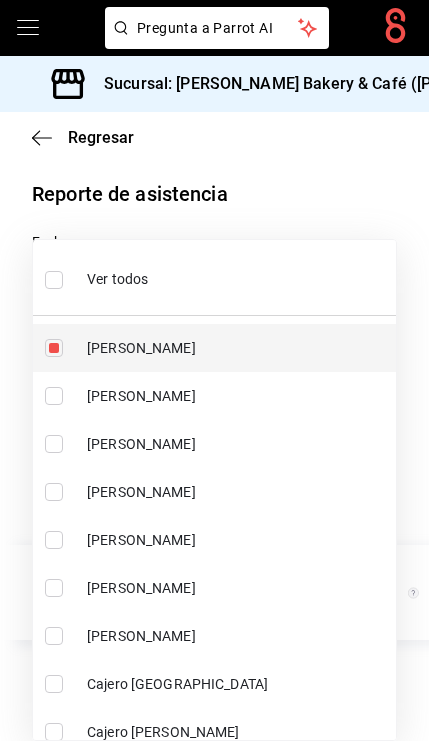 click at bounding box center (54, 348) 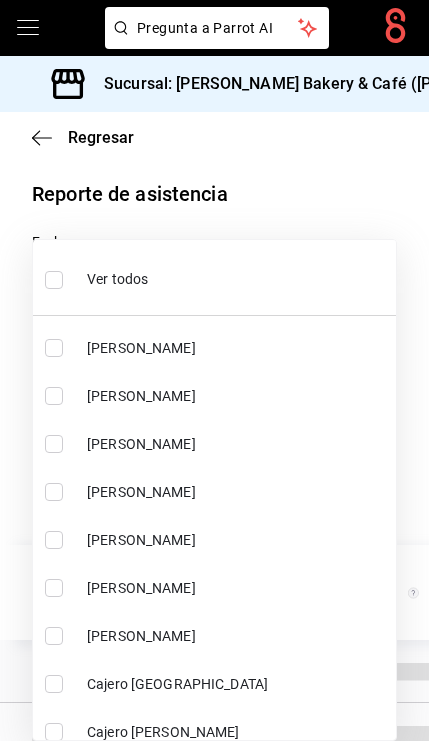 scroll, scrollTop: 53, scrollLeft: 0, axis: vertical 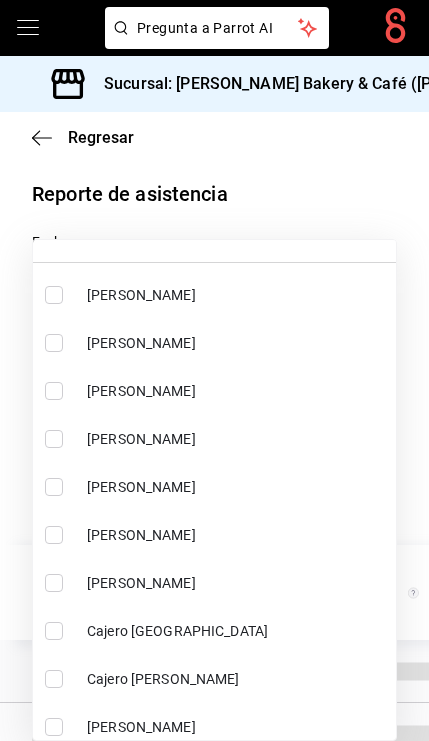 click on "[PERSON_NAME]" at bounding box center [214, 535] 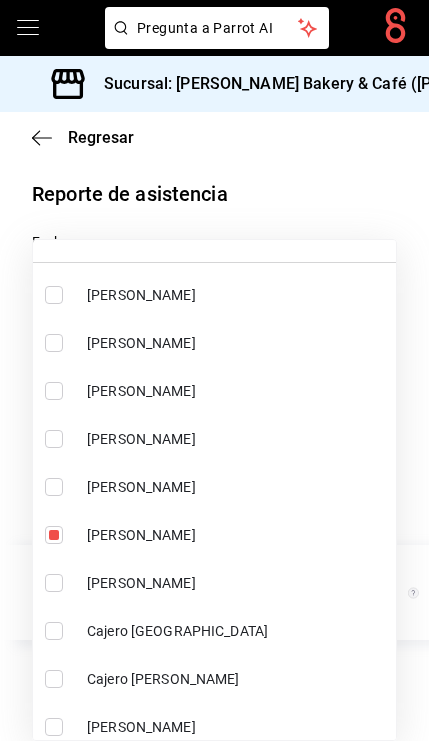 click at bounding box center (214, 370) 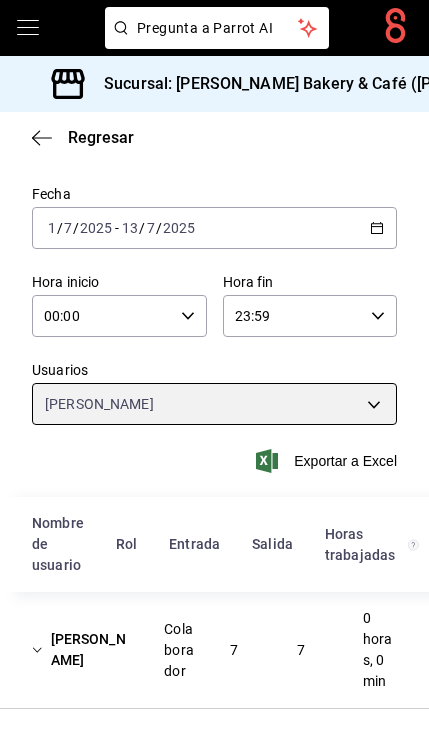 scroll, scrollTop: 48, scrollLeft: 0, axis: vertical 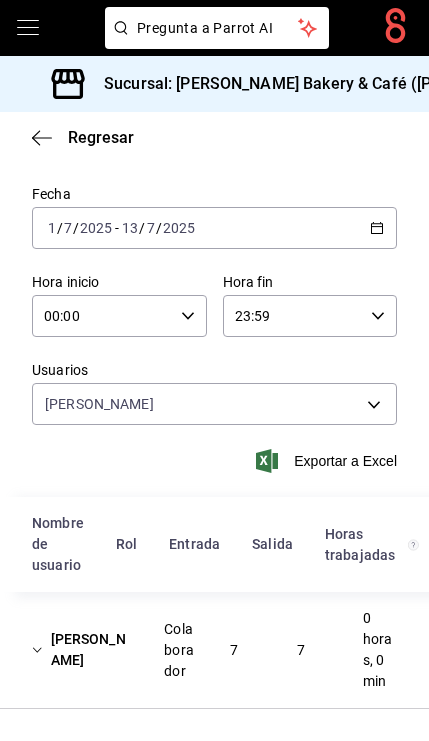 click on "[PERSON_NAME] Colaborador 7 7 0 horas, 0 min" at bounding box center (214, 650) 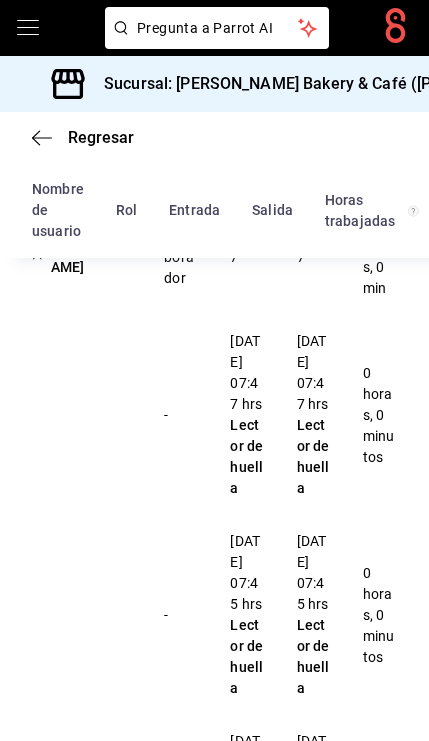 scroll, scrollTop: 135, scrollLeft: 0, axis: vertical 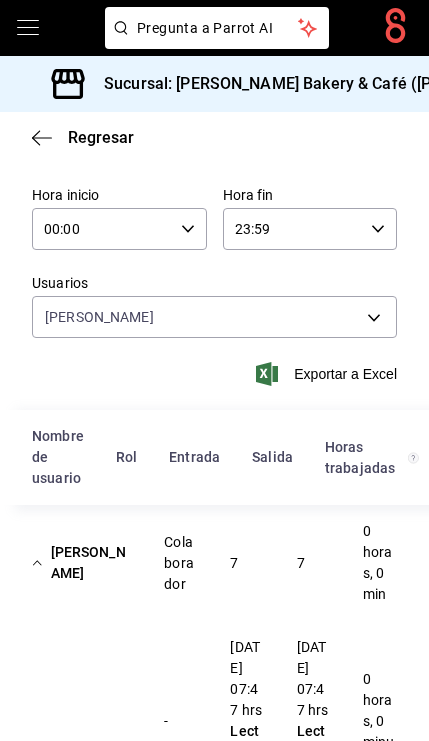 click on "[PERSON_NAME]" at bounding box center (82, 563) 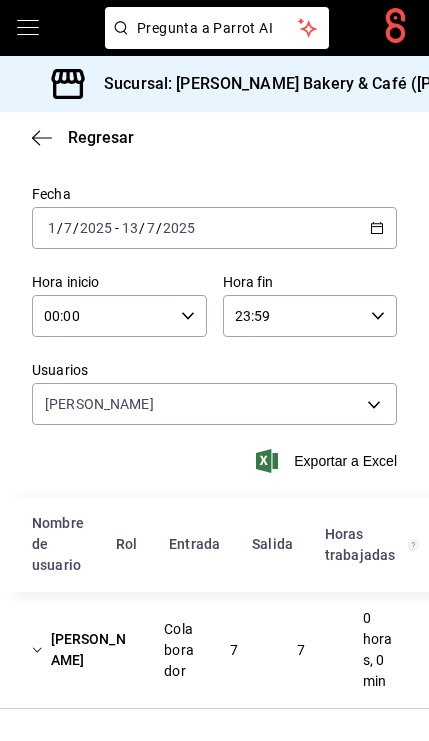 scroll, scrollTop: 48, scrollLeft: 0, axis: vertical 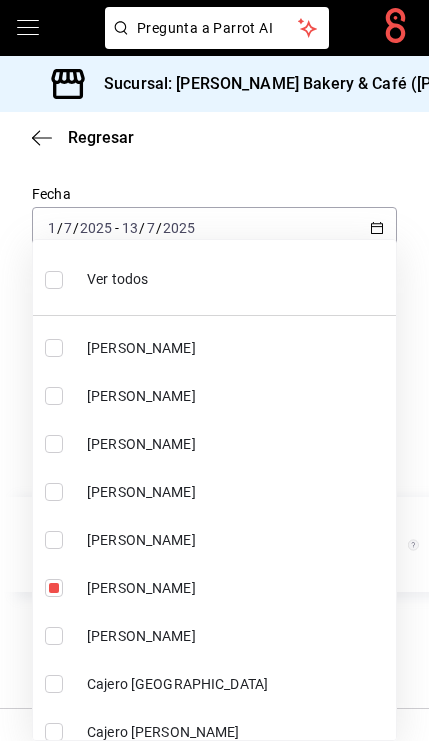click on "Pregunta a Parrot AI Pregunta a Parrot AI Reportes   Menú   Configuración   Personal   Facturación   Inventarios   Suscripción   Ayuda Recomienda Parrot   [PERSON_NAME]   Sugerir nueva función   Sucursal: Cimonni's  Bakery & Café ([PERSON_NAME]) Regresar Reporte de asistencia Fecha [DATE] [DATE] - [DATE] [DATE] Hora inicio 00:00 Hora inicio Hora fin 23:59 Hora fin Usuarios [PERSON_NAME] 4c40801d-e343-421b-8e68-06a7dda166f6 Exportar a Excel Nombre de usuario Rol Entrada [PERSON_NAME] trabajadas   [PERSON_NAME] Colaborador 7 7 0 horas, 0 min - [DATE] 07:47   hrs Lector de huella [DATE] 07:47   hrs Lector de huella 0 horas, 0 minutos - [DATE] 07:45   hrs Lector de huella [DATE] 07:45   hrs Lector de huella 0 horas, 0 minutos - [DATE] 08:56   hrs Lector de huella [DATE] 08:56   hrs Lector de huella 0 horas, 0 minutos - [DATE] 07:46   hrs Lector de huella [DATE] 07:46   hrs Lector de huella 0 horas, 0 minutos - [DATE] 07:47   hrs Lector de huella [DATE] 07:47   hrs Lector de huella -" at bounding box center (214, 370) 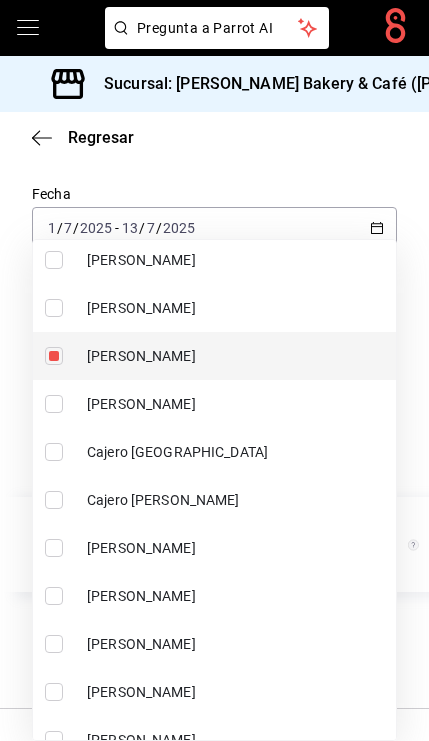 scroll, scrollTop: 234, scrollLeft: 0, axis: vertical 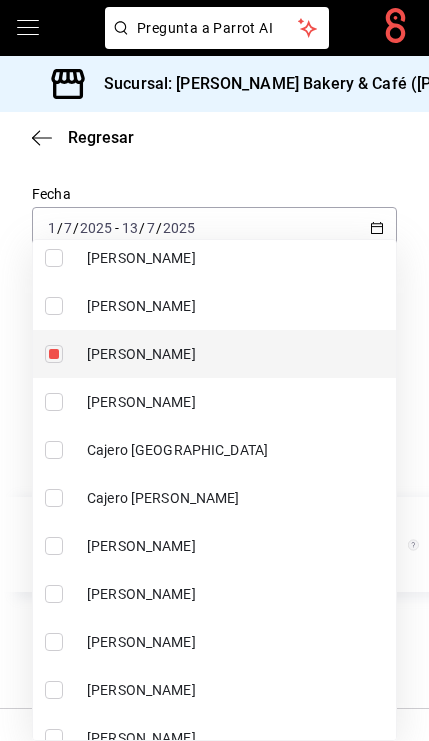 click at bounding box center [54, 354] 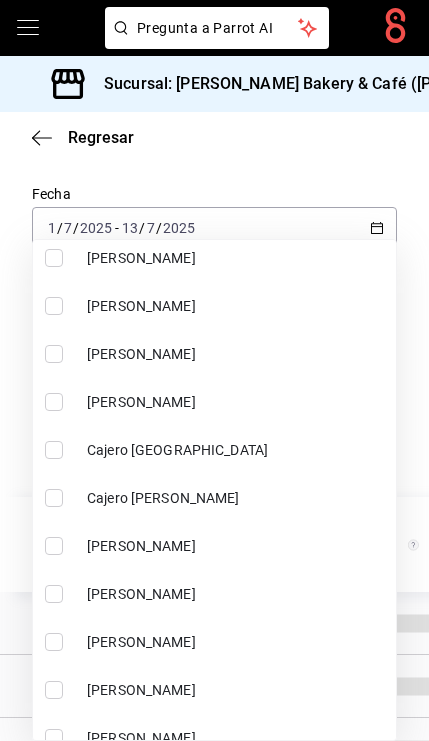 click at bounding box center [54, 594] 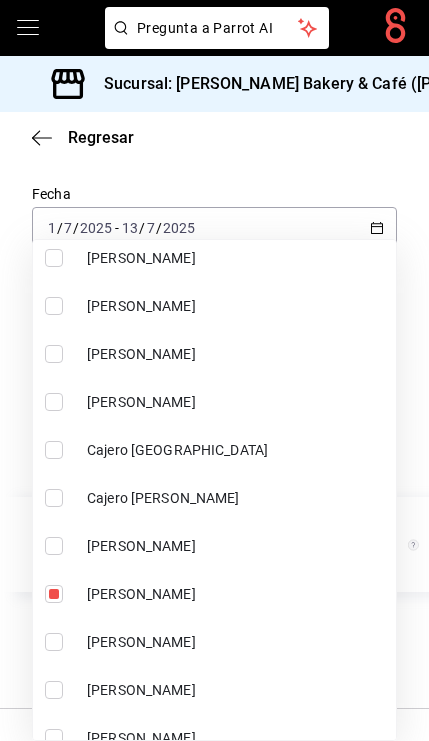 click at bounding box center [214, 370] 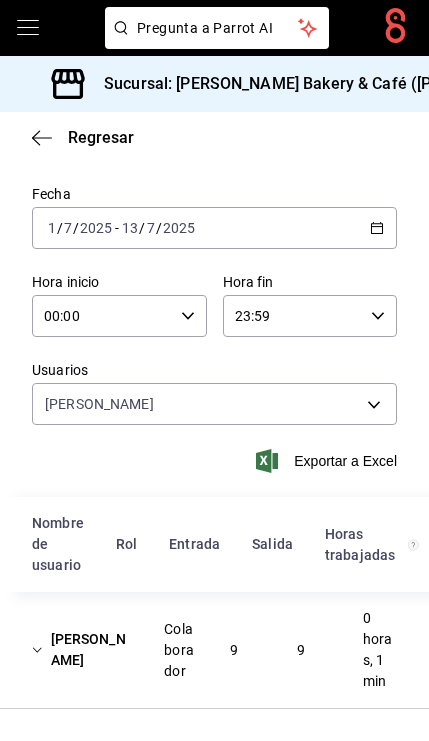 click on "[PERSON_NAME]" at bounding box center (82, 650) 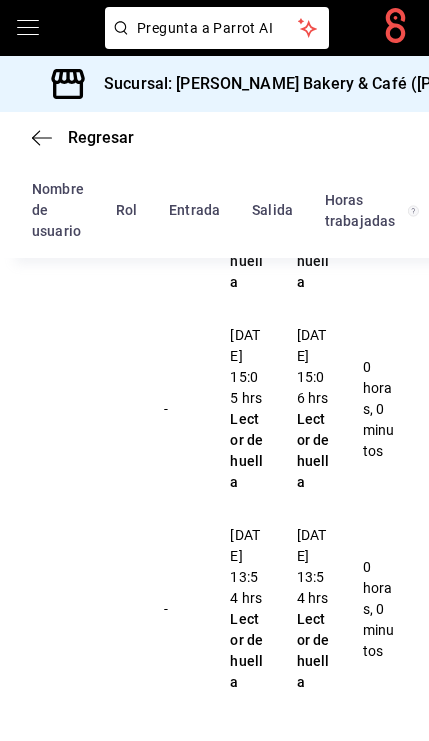 scroll, scrollTop: 1847, scrollLeft: 0, axis: vertical 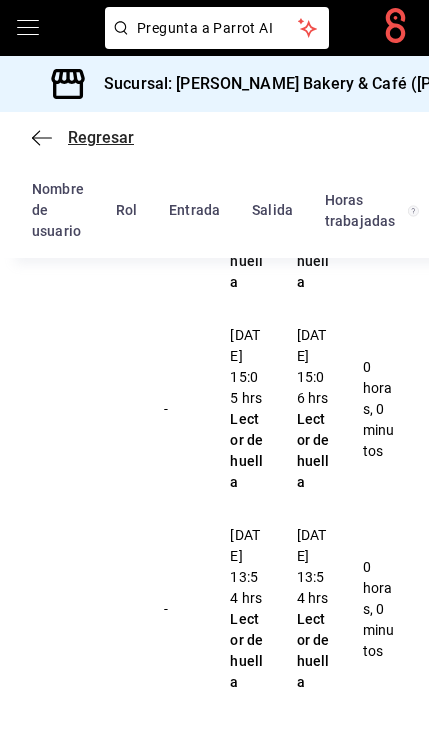click 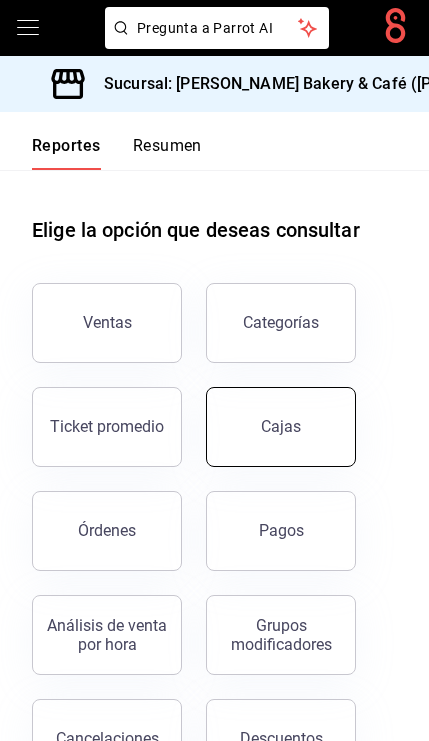 scroll, scrollTop: 0, scrollLeft: 0, axis: both 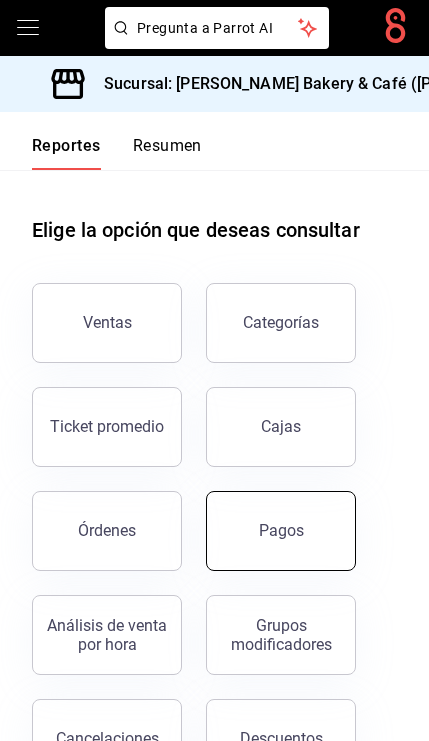 click on "Pagos" at bounding box center [281, 530] 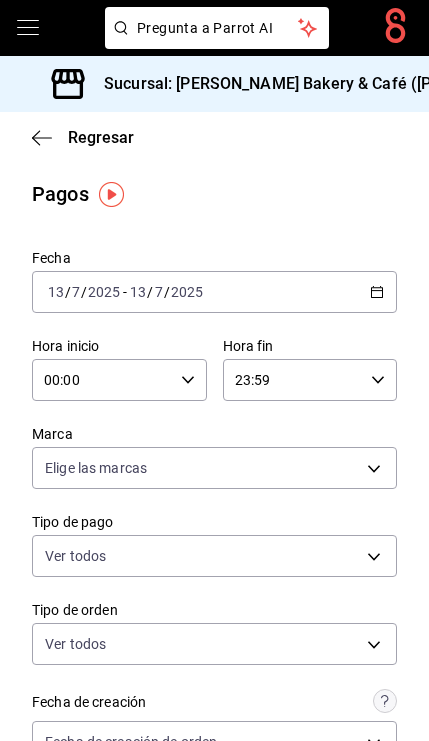 click on "[DATE] [DATE] - [DATE] [DATE]" at bounding box center [214, 292] 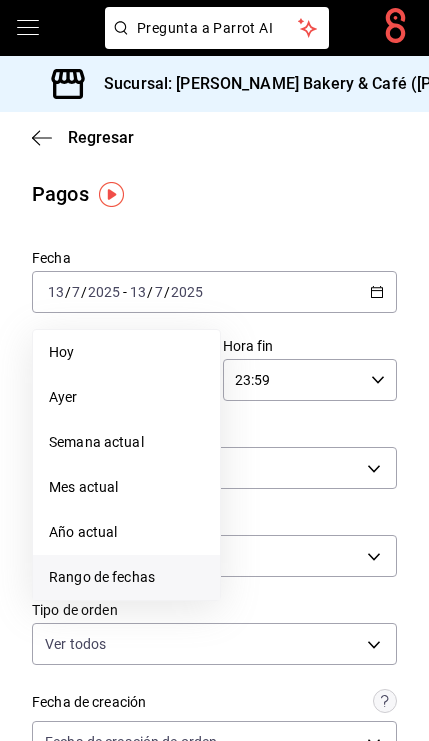 click on "Rango de fechas" at bounding box center (126, 577) 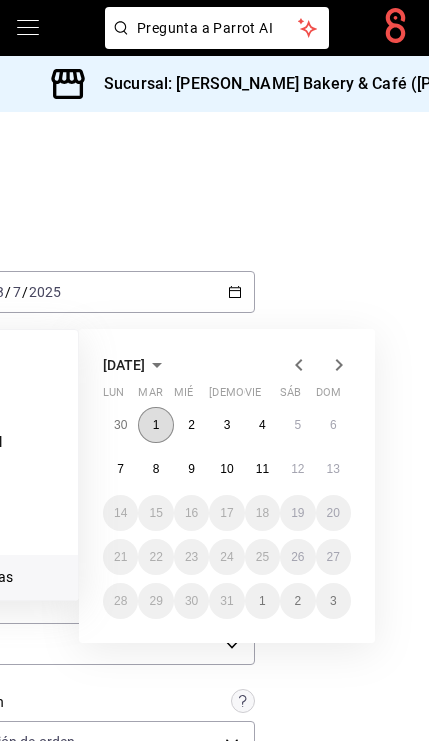 scroll, scrollTop: 0, scrollLeft: 142, axis: horizontal 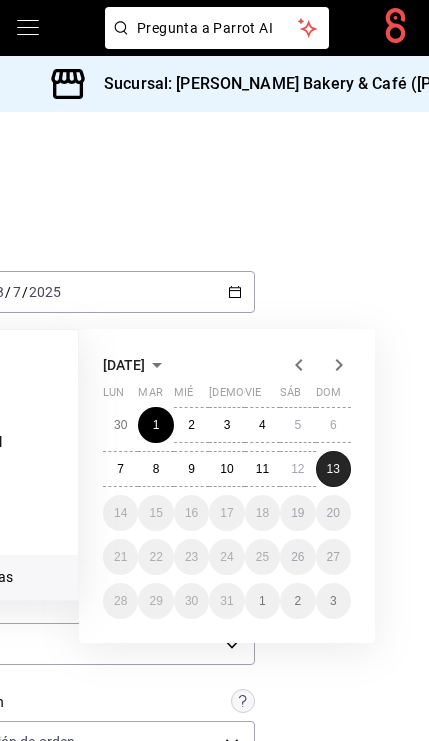 click on "13" at bounding box center (333, 469) 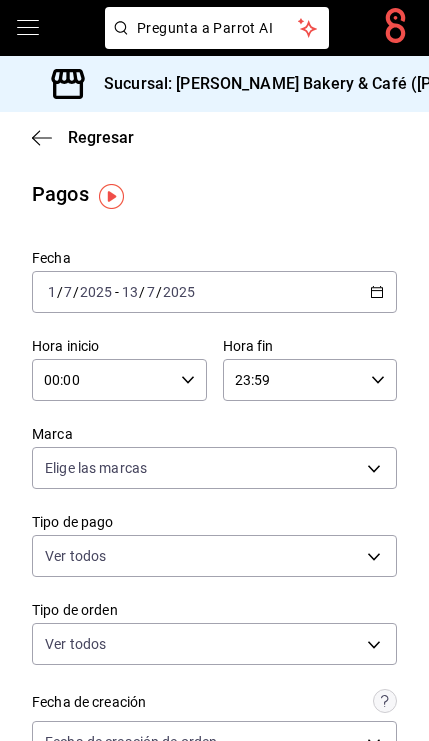 scroll, scrollTop: 0, scrollLeft: 0, axis: both 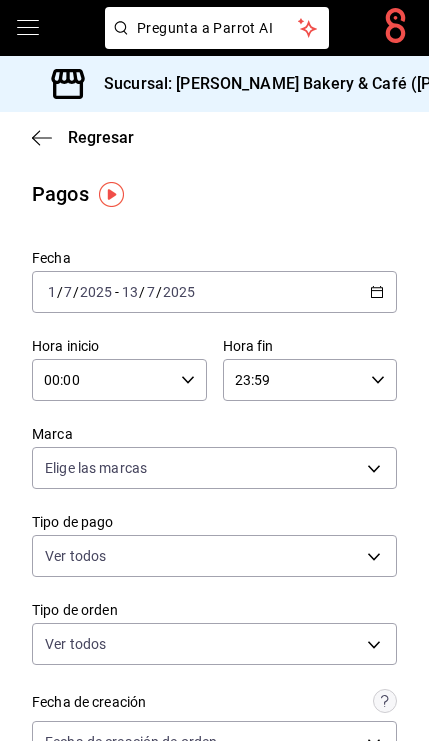 click on "[DATE] [DATE] - [DATE] [DATE]" at bounding box center [214, 292] 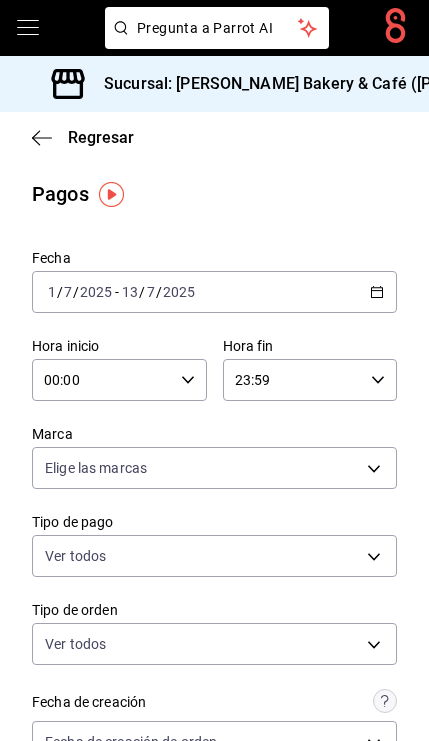 click on "[DATE] [DATE] - [DATE] [DATE]" at bounding box center [214, 292] 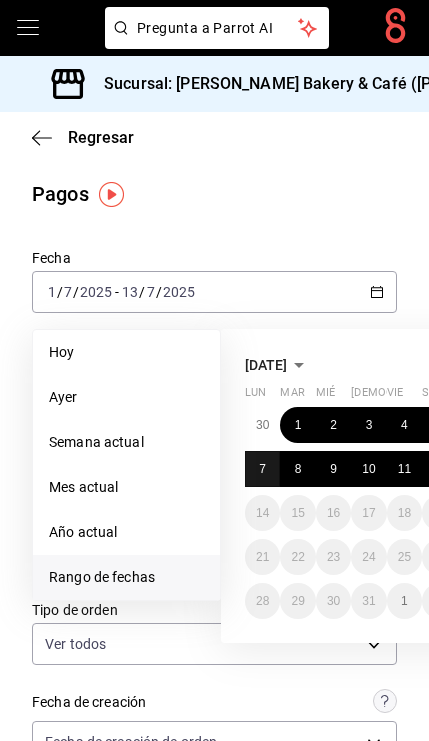 click on "7" at bounding box center [262, 469] 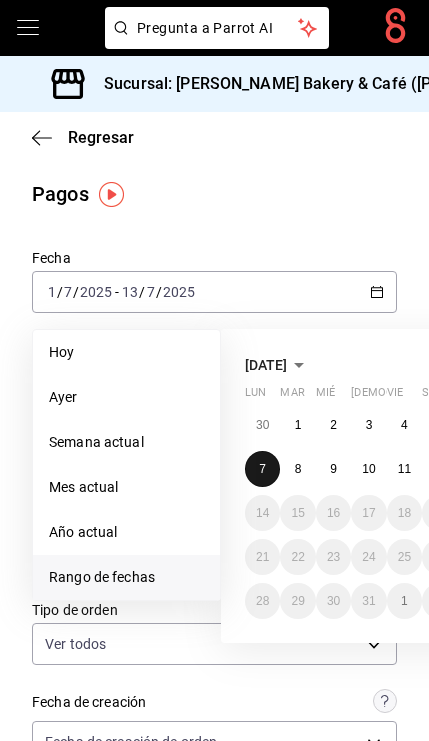 click on "7" at bounding box center [262, 469] 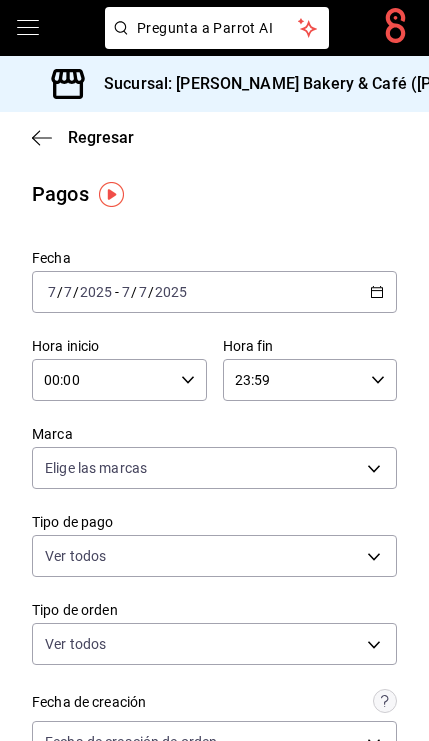 scroll, scrollTop: 0, scrollLeft: 0, axis: both 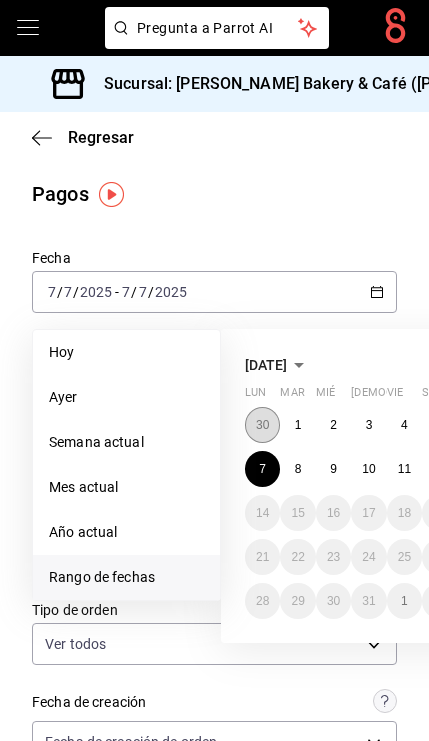 click on "30" at bounding box center (262, 425) 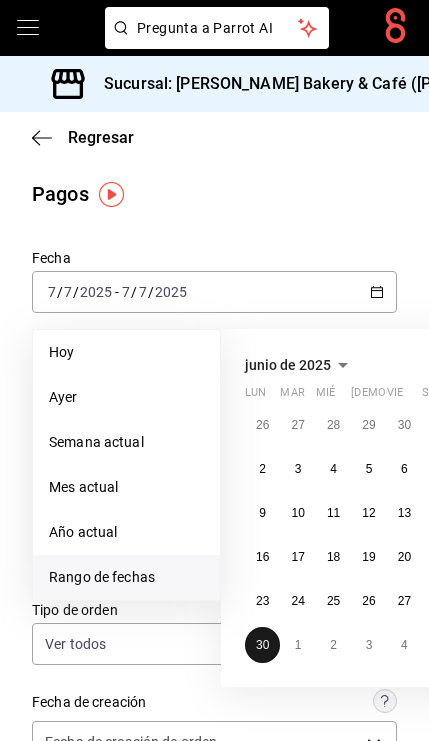 click on "26" at bounding box center (262, 425) 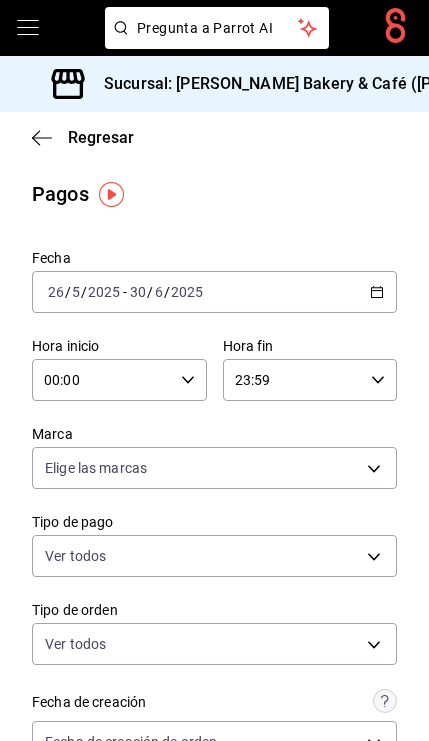 click on "[DATE] [DATE] - [DATE] [DATE]" at bounding box center (214, 292) 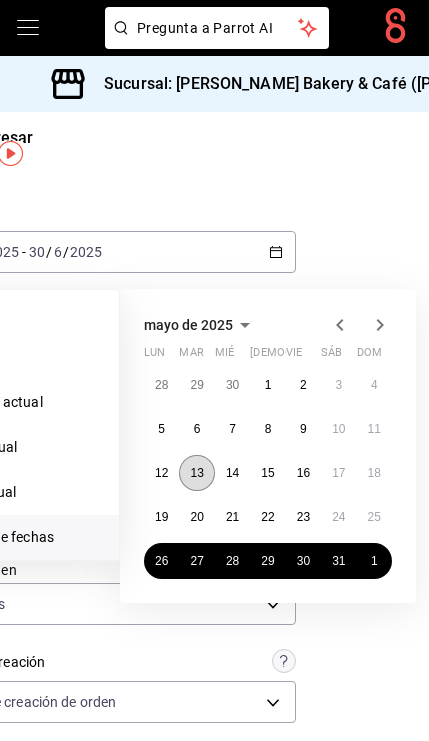 scroll, scrollTop: 41, scrollLeft: 101, axis: both 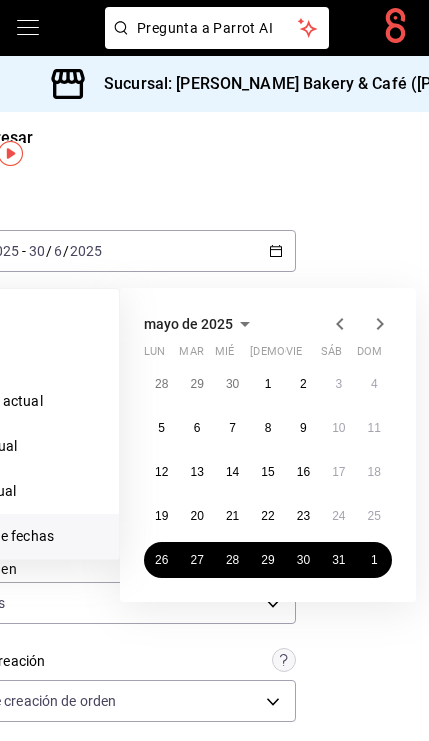 click 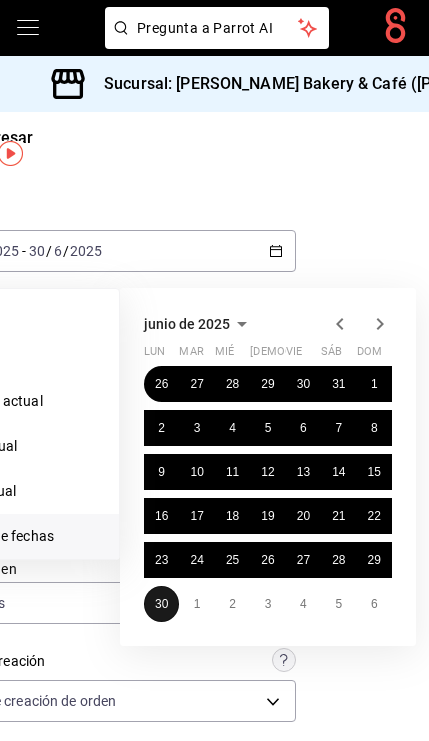 click on "30" at bounding box center [161, 604] 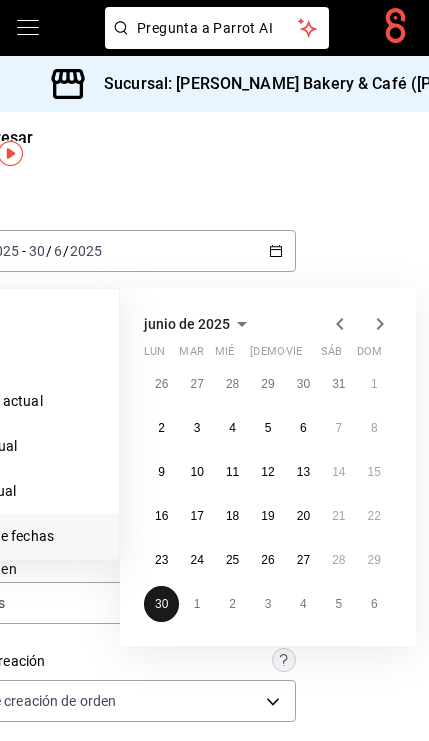 click on "30" at bounding box center [161, 604] 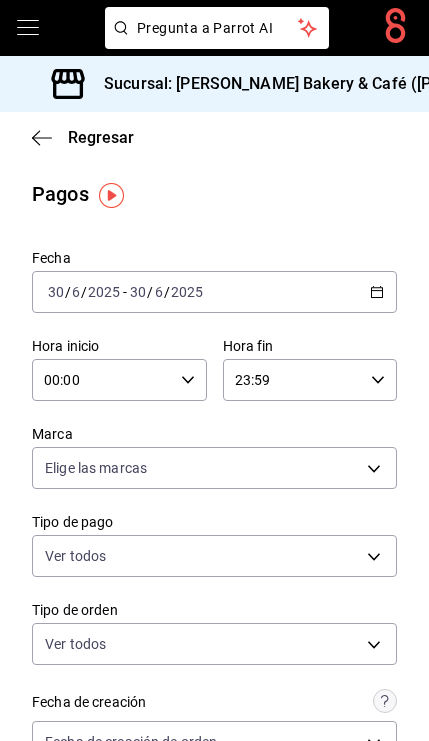 scroll, scrollTop: 0, scrollLeft: 0, axis: both 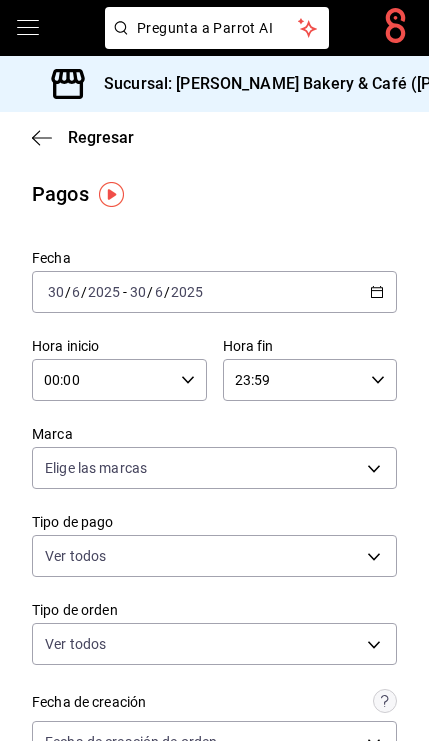 click on "[DATE] [DATE] - [DATE] [DATE]" at bounding box center [214, 292] 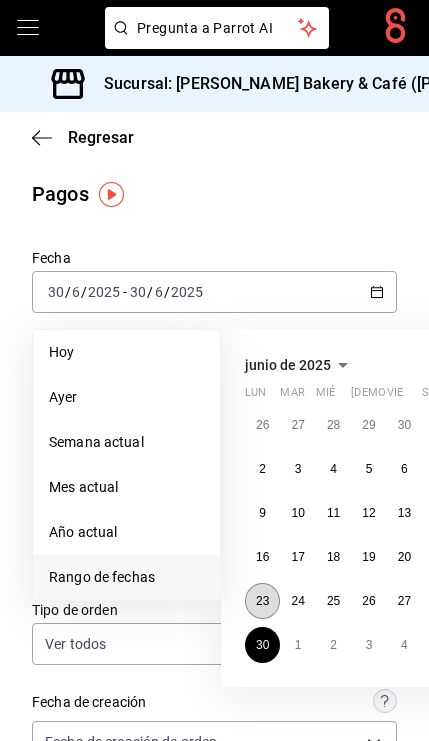 click on "23" at bounding box center (262, 601) 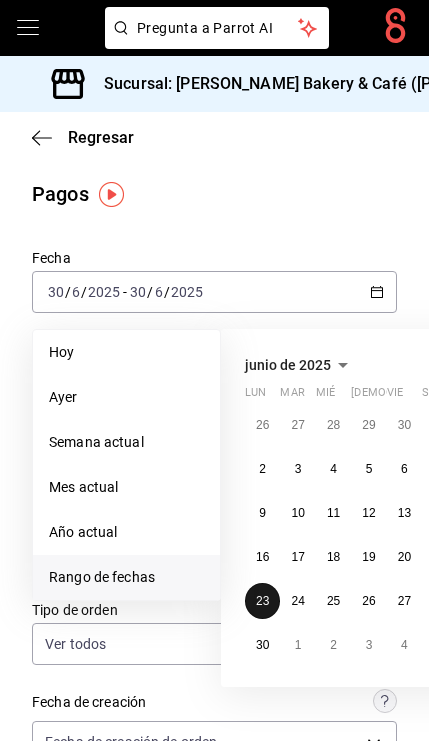 click on "23" at bounding box center [262, 601] 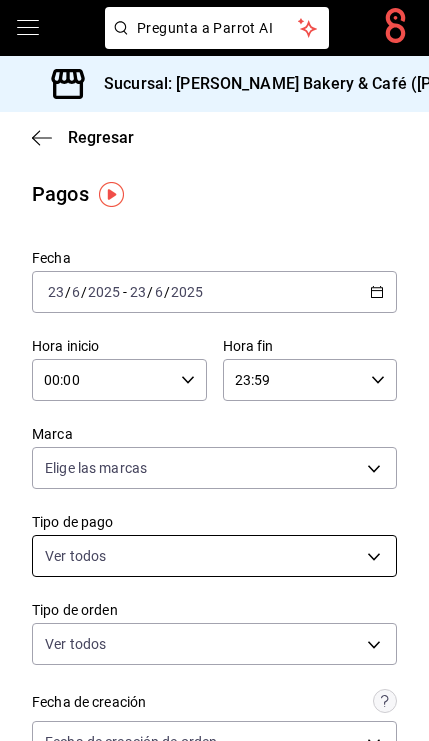 scroll, scrollTop: 0, scrollLeft: 0, axis: both 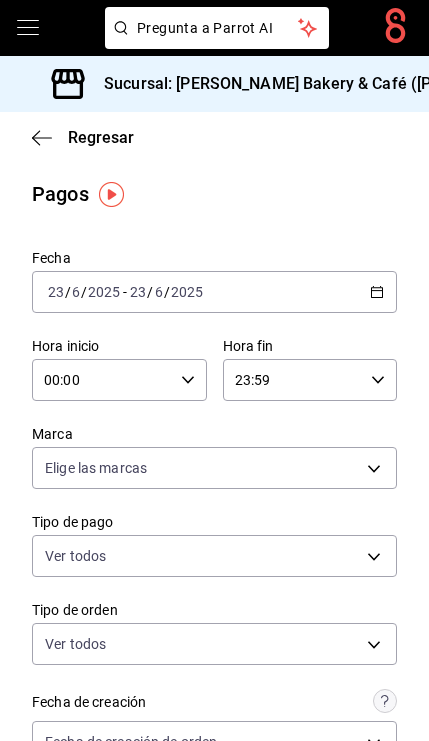 click on "[DATE] [DATE] - [DATE] [DATE]" at bounding box center (214, 292) 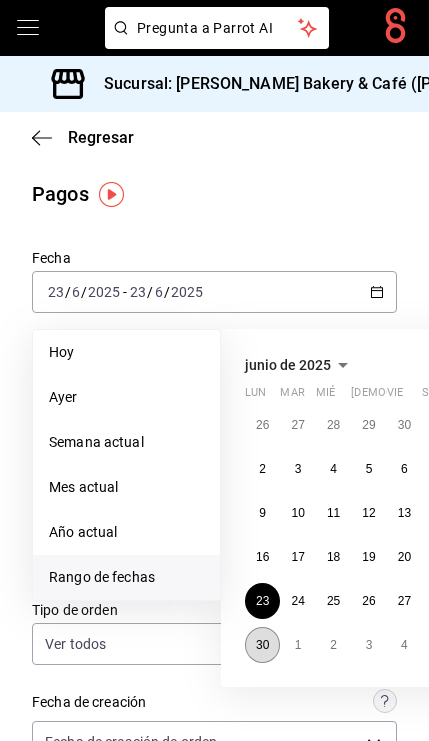 click on "30" at bounding box center [262, 645] 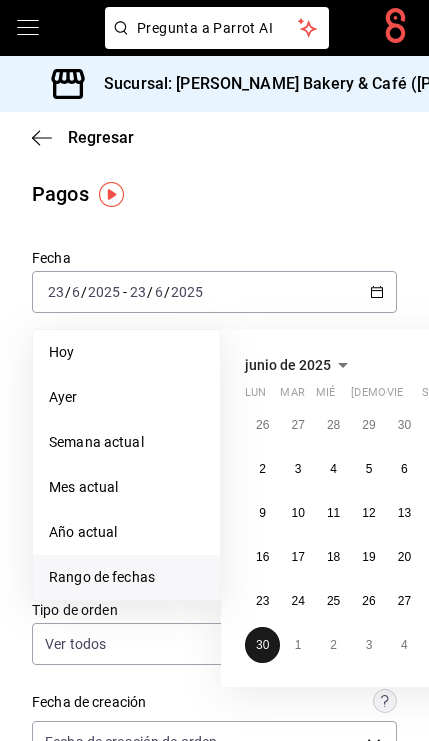 click on "30" at bounding box center [262, 645] 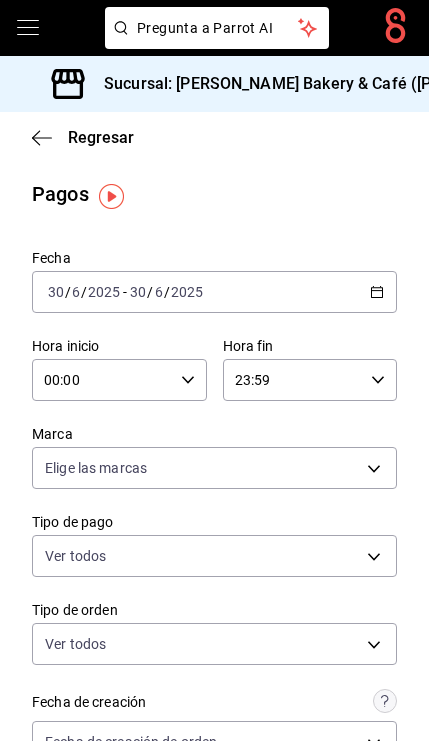 scroll, scrollTop: 0, scrollLeft: 0, axis: both 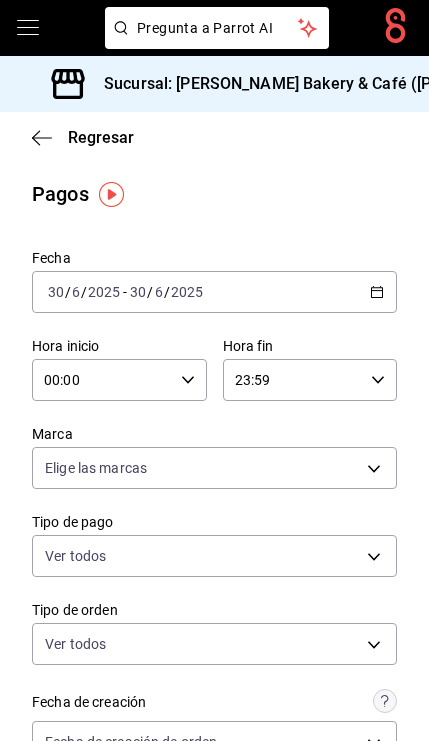 click on "[DATE] [DATE] - [DATE] [DATE]" at bounding box center (214, 292) 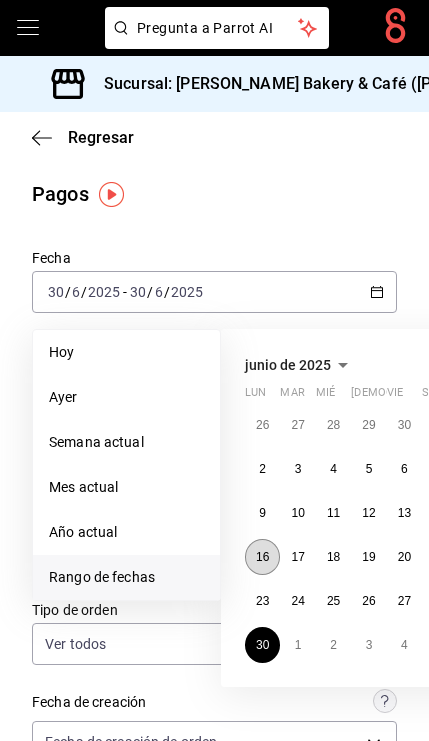 click on "16" at bounding box center (262, 557) 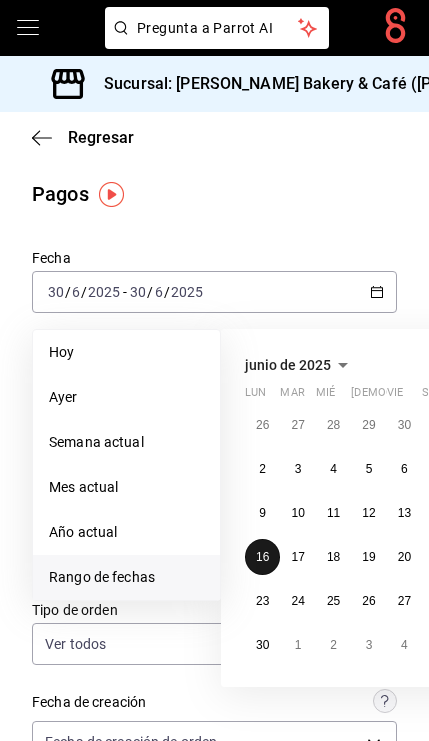 click on "16" at bounding box center (262, 557) 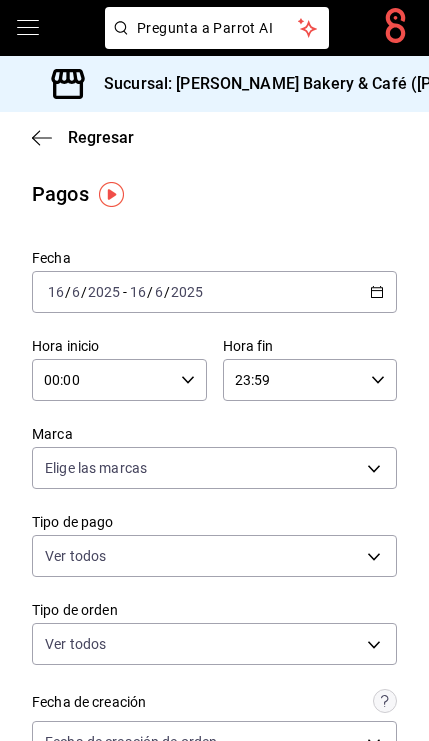 scroll, scrollTop: 0, scrollLeft: 0, axis: both 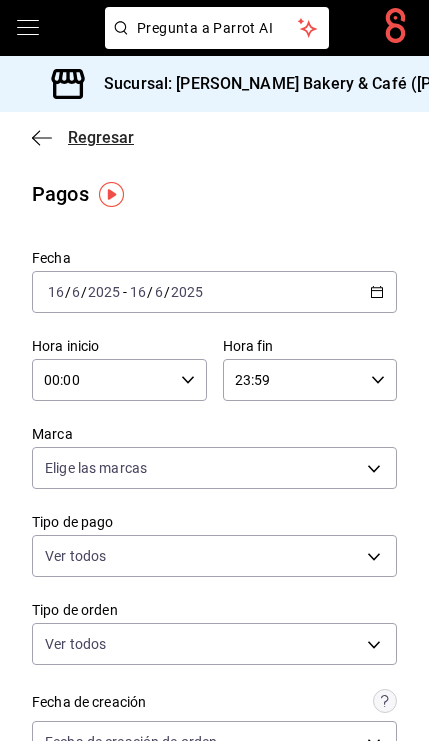 click 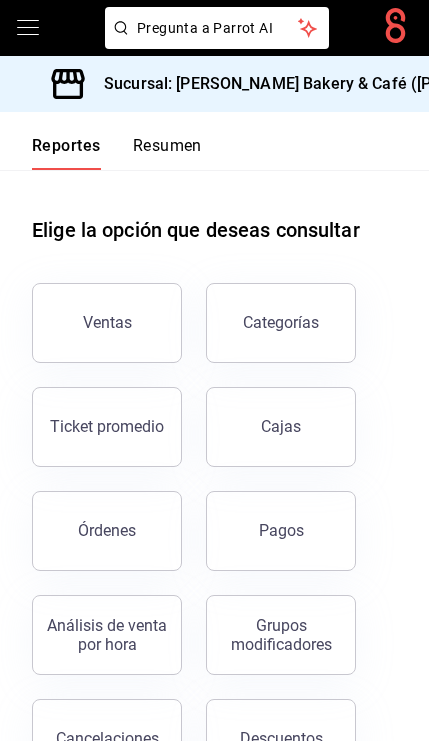 click on "Sucursal: [PERSON_NAME]  Bakery & Café ([PERSON_NAME])" at bounding box center [301, 84] 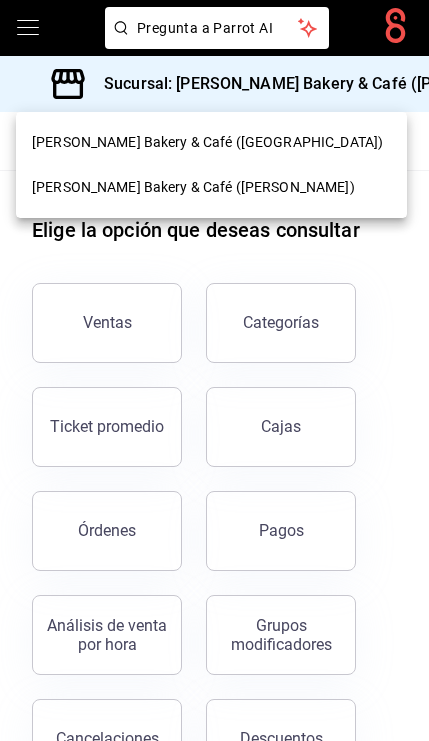 click at bounding box center [214, 370] 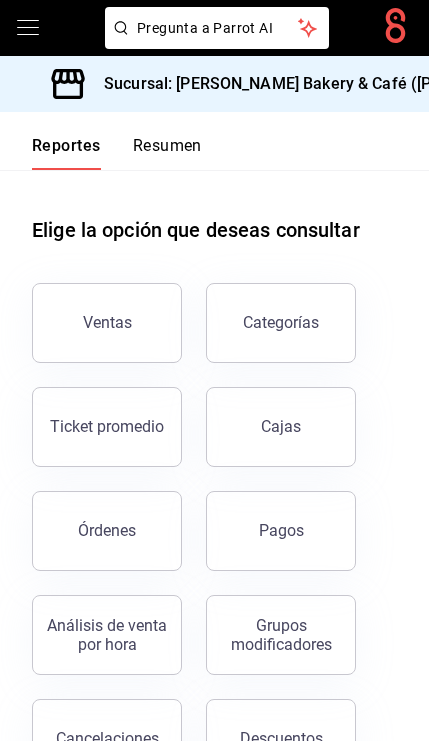 click on "Sucursal: [PERSON_NAME]  Bakery & Café ([PERSON_NAME])" at bounding box center (301, 84) 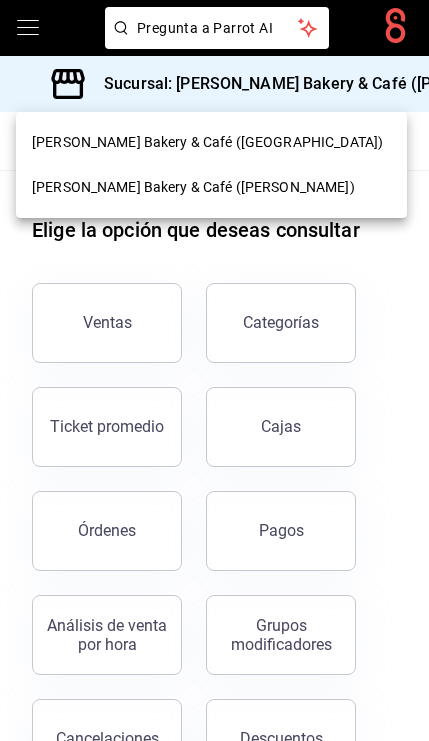 click on "[PERSON_NAME] Bakery & Café ([GEOGRAPHIC_DATA])" at bounding box center [207, 142] 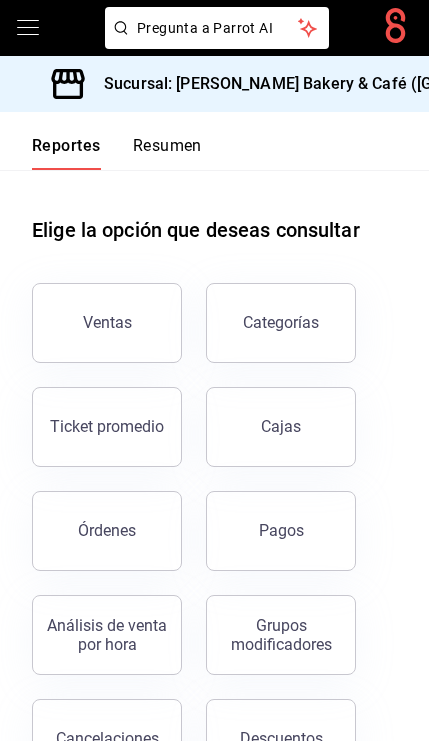 click on "Sucursal: [PERSON_NAME] Bakery & Café ([GEOGRAPHIC_DATA])" at bounding box center [318, 84] 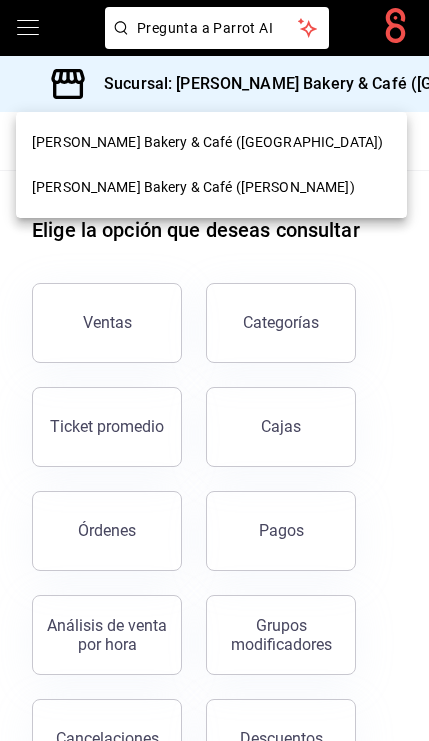 click at bounding box center (214, 370) 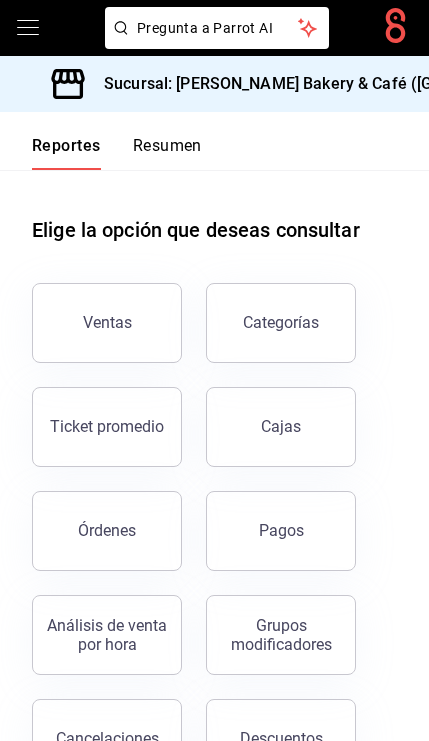 click on "Elige la opción que deseas consultar" at bounding box center [196, 230] 